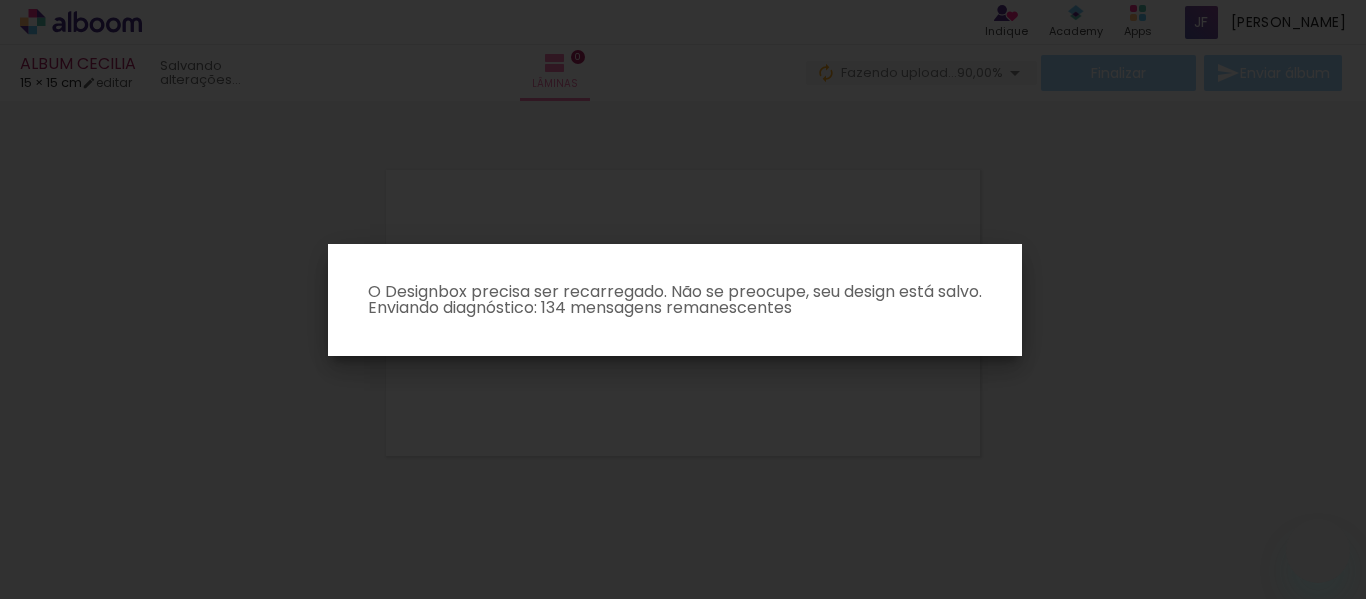 scroll, scrollTop: 0, scrollLeft: 0, axis: both 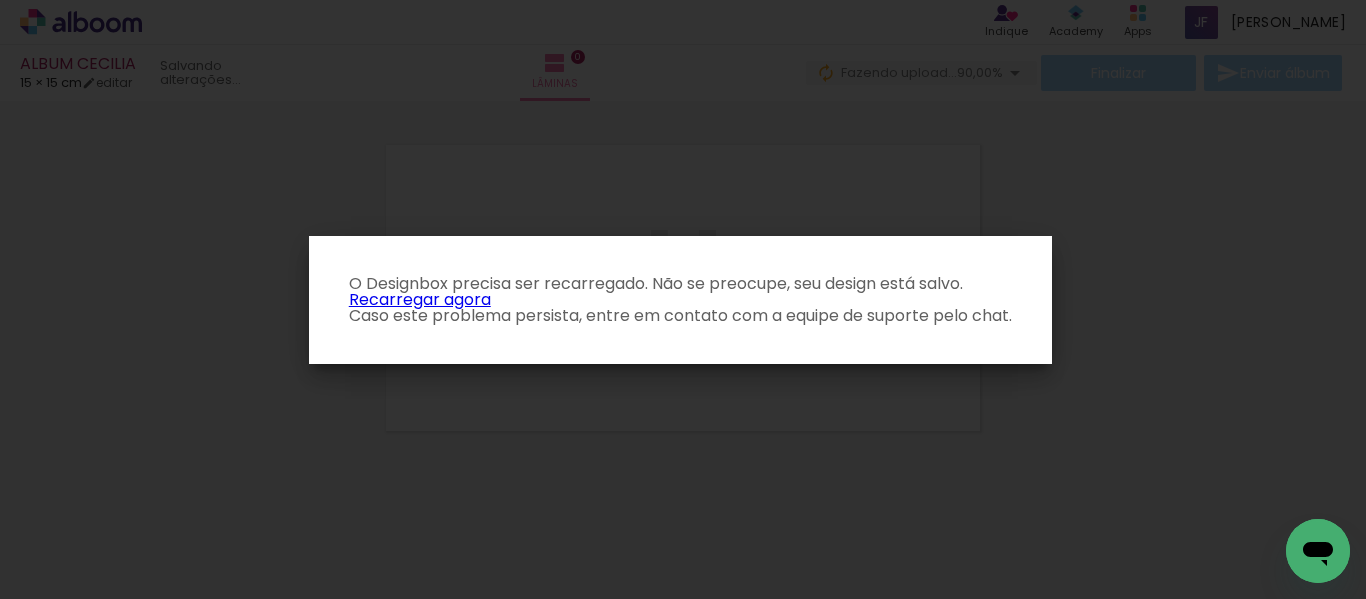 click on "Recarregar agora" at bounding box center (420, 299) 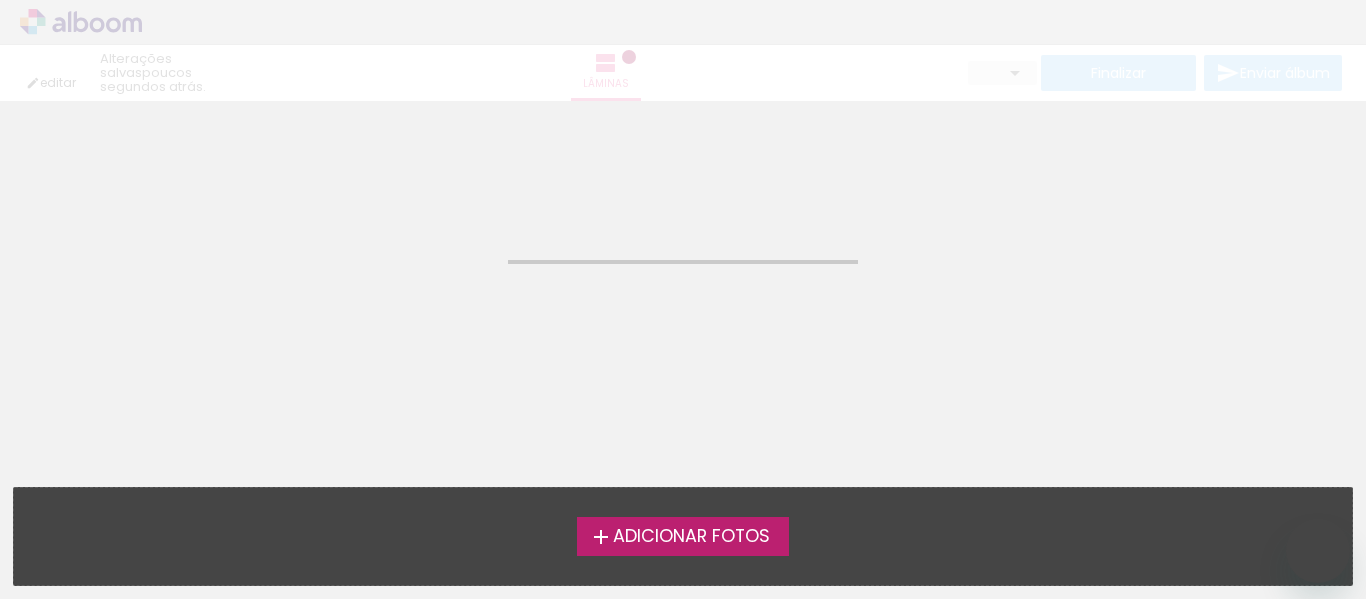 scroll, scrollTop: 0, scrollLeft: 0, axis: both 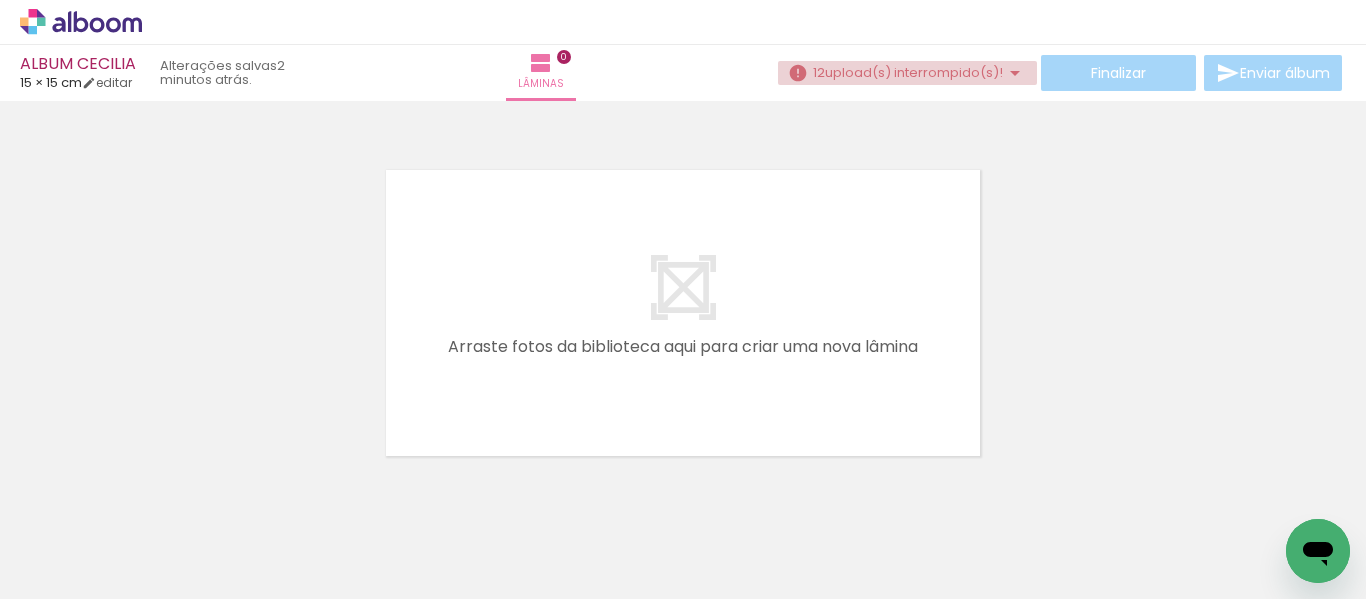 click on "upload(s) interrompido(s)!" at bounding box center [914, 72] 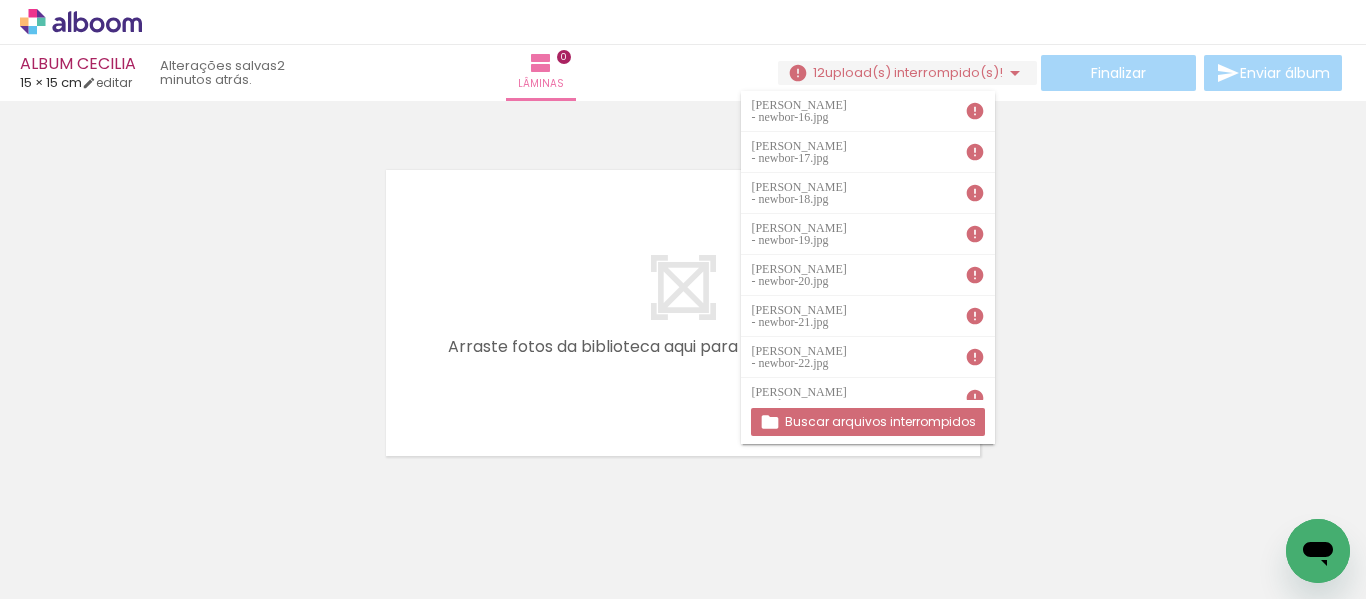 click on "Cecilia - newbor-16.jpg" at bounding box center [868, 111] 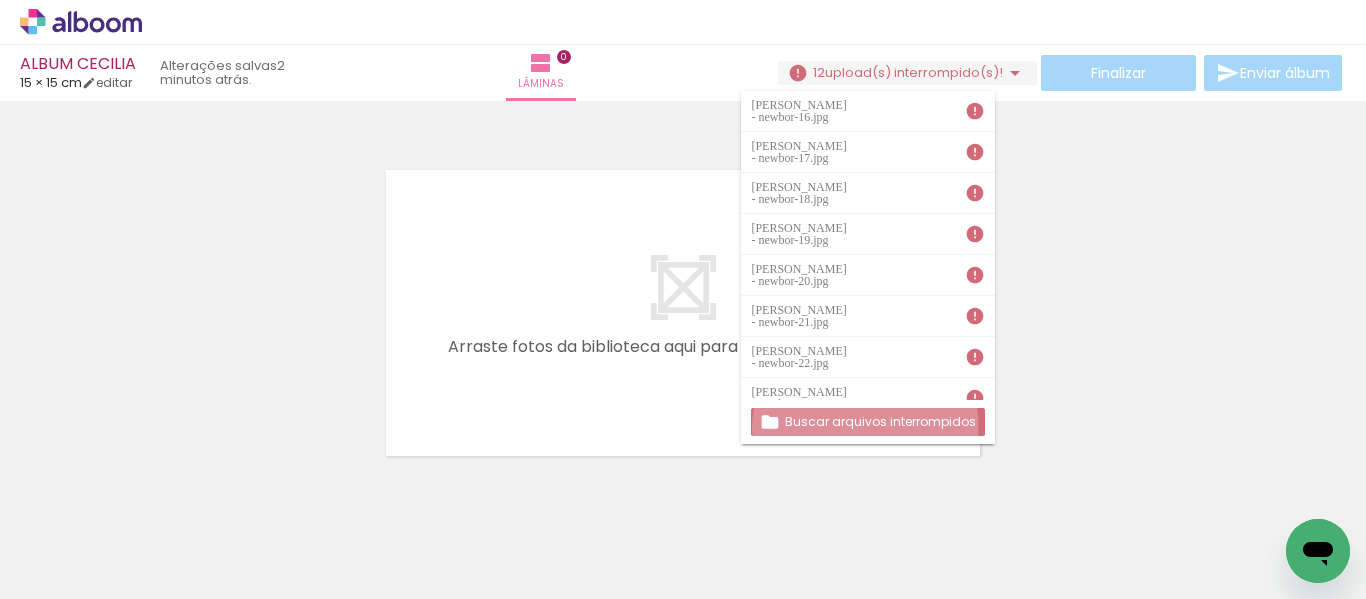 click on "Buscar arquivos interrompidos" at bounding box center [0, 0] 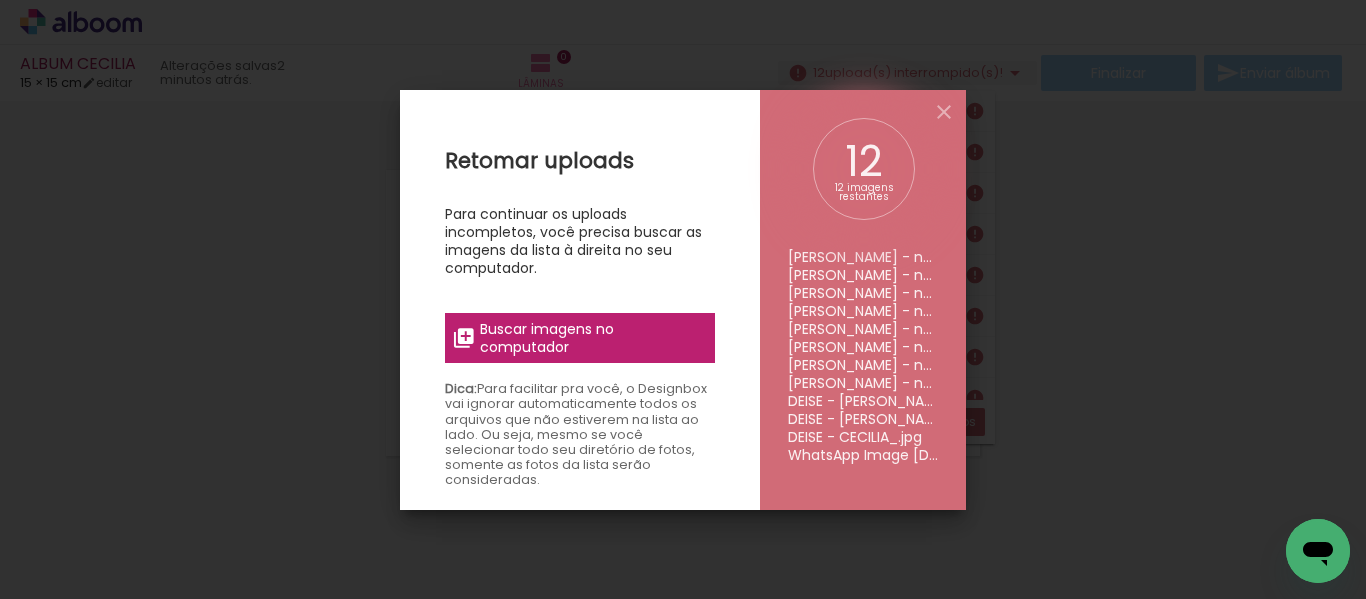 click on "Retomar uploads Para continuar os uploads incompletos, você precisa buscar as imagens da lista à direita no seu computador. Buscar imagens no computador Dica: Para facilitar pra você, o Designbox vai ignorar automaticamente todos os arquivos que não estiverem na lista ao lado. Ou seja, mesmo se você selecionar todo seu diretório de fotos, somente as fotos da lista serão consideradas." at bounding box center [580, 389] 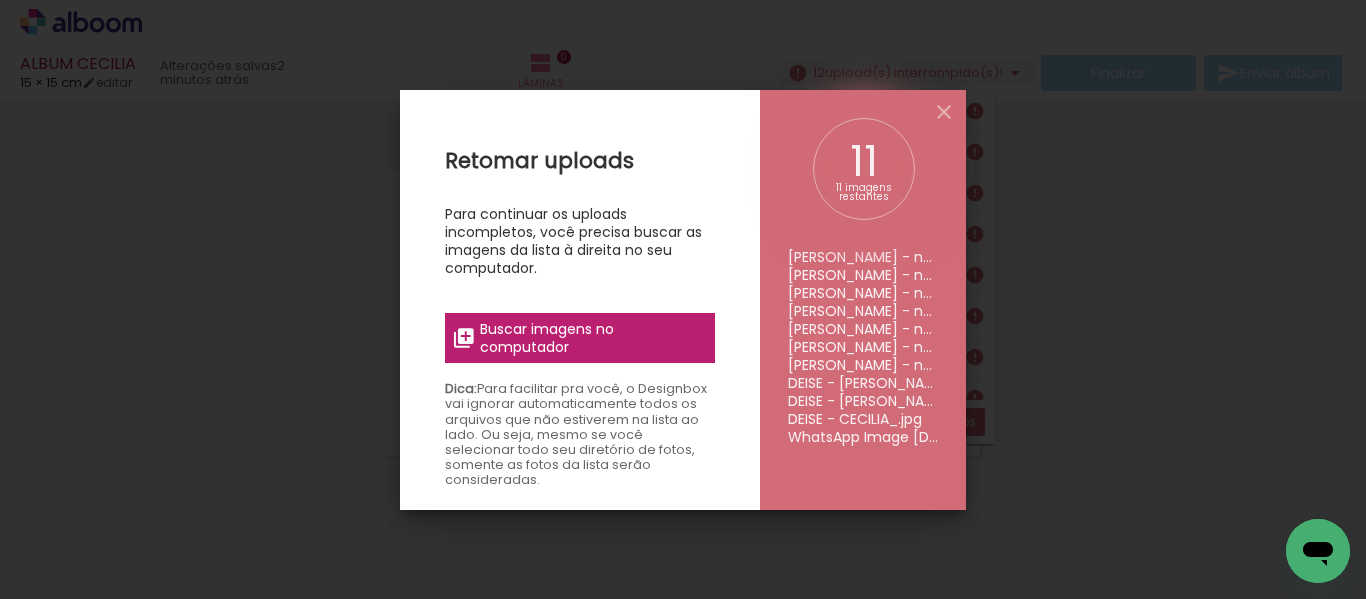 scroll, scrollTop: 0, scrollLeft: 0, axis: both 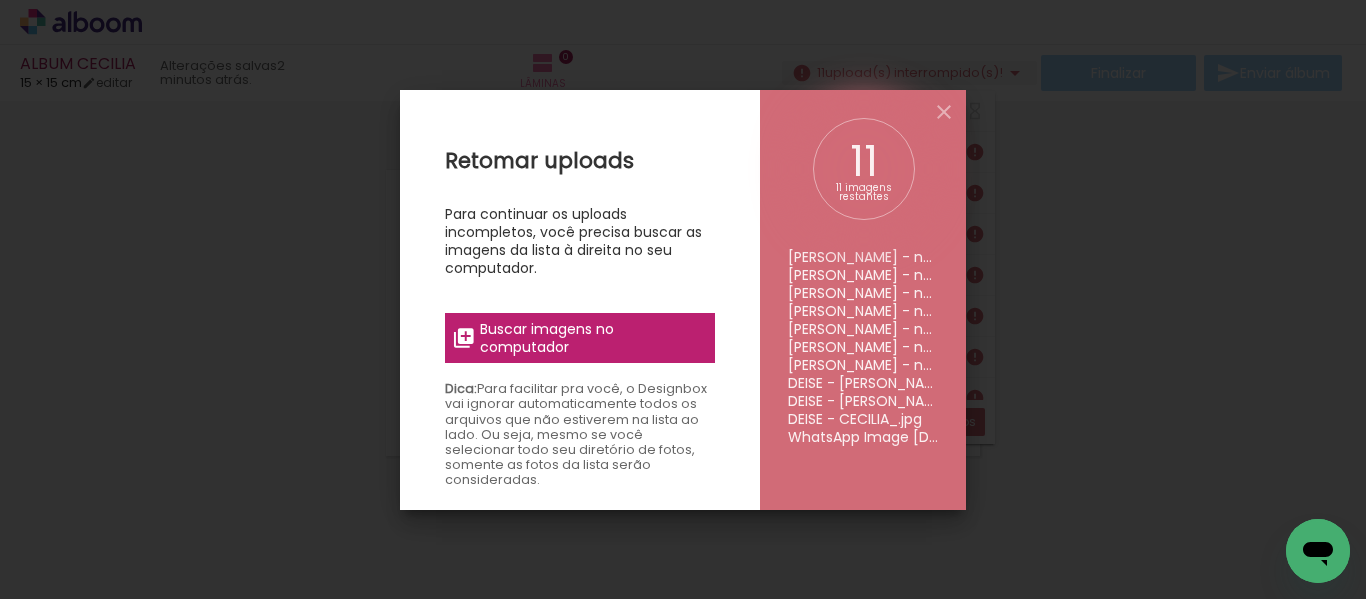 click on "Buscar imagens no computador" at bounding box center (591, 338) 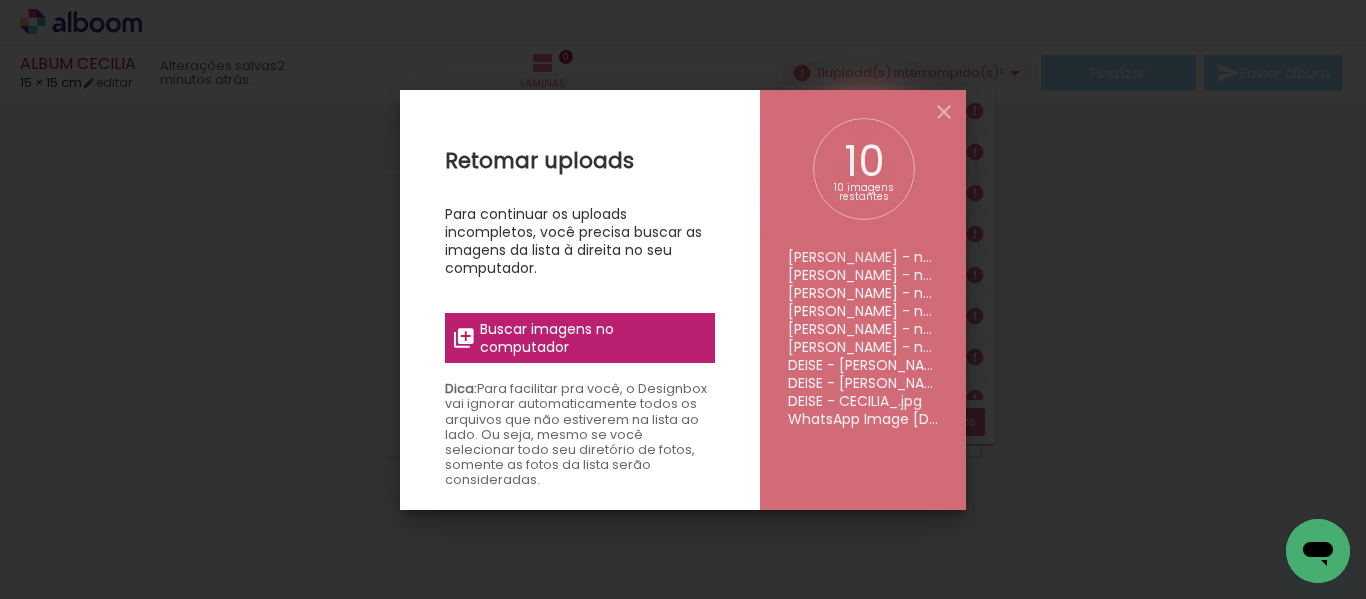 scroll, scrollTop: 0, scrollLeft: 0, axis: both 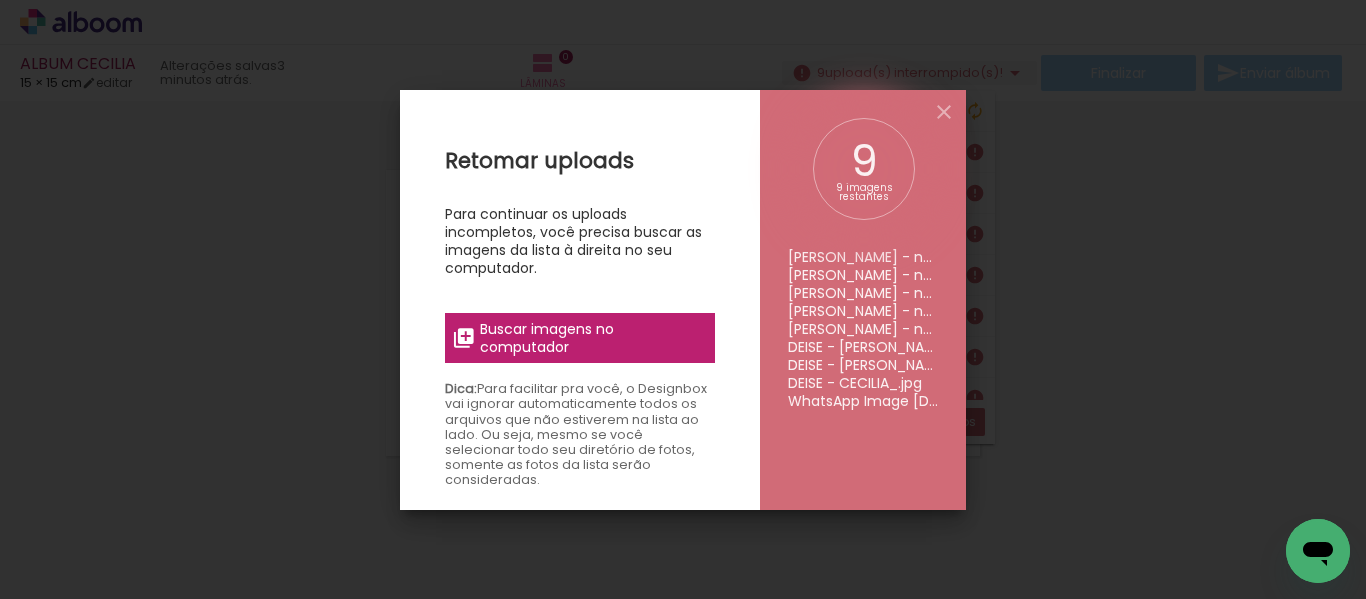 click on "Buscar imagens no computador" at bounding box center [591, 338] 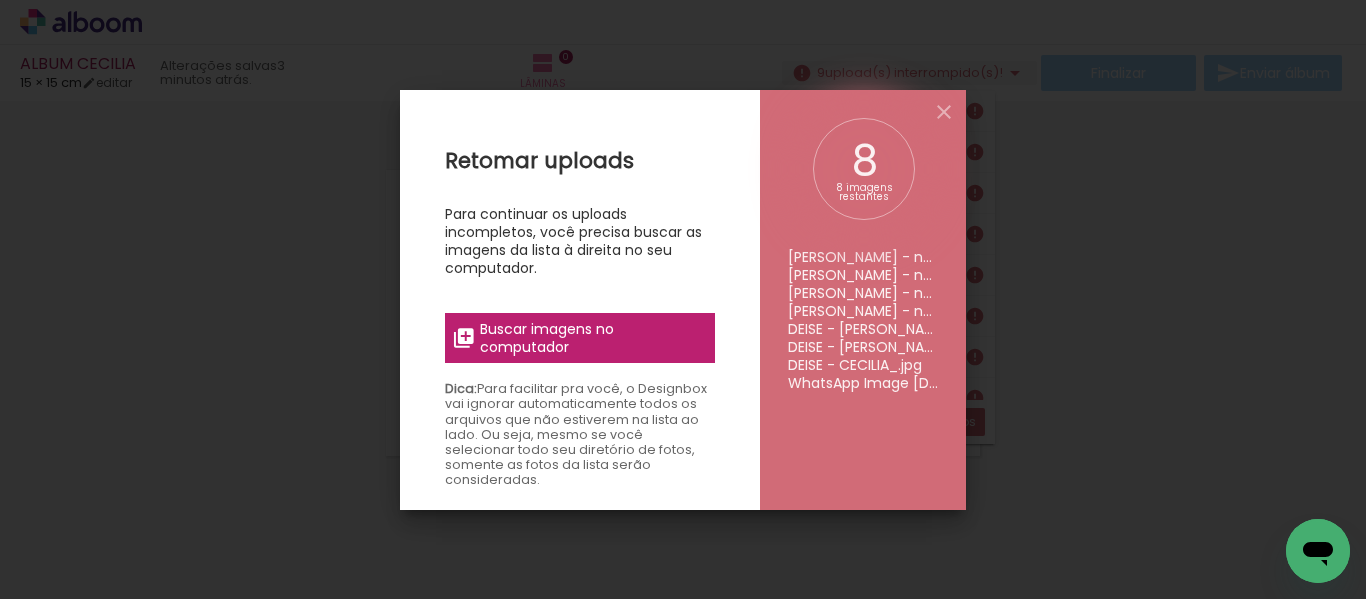 scroll, scrollTop: 0, scrollLeft: 0, axis: both 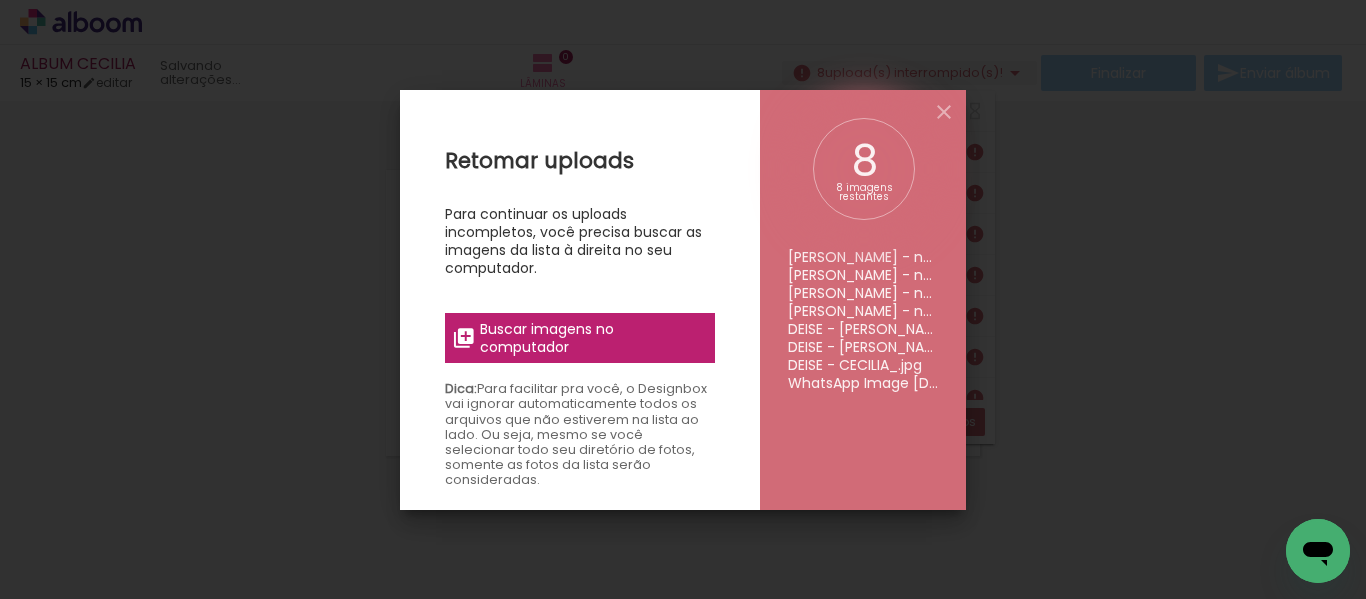 click on "Buscar imagens no computador" at bounding box center [591, 338] 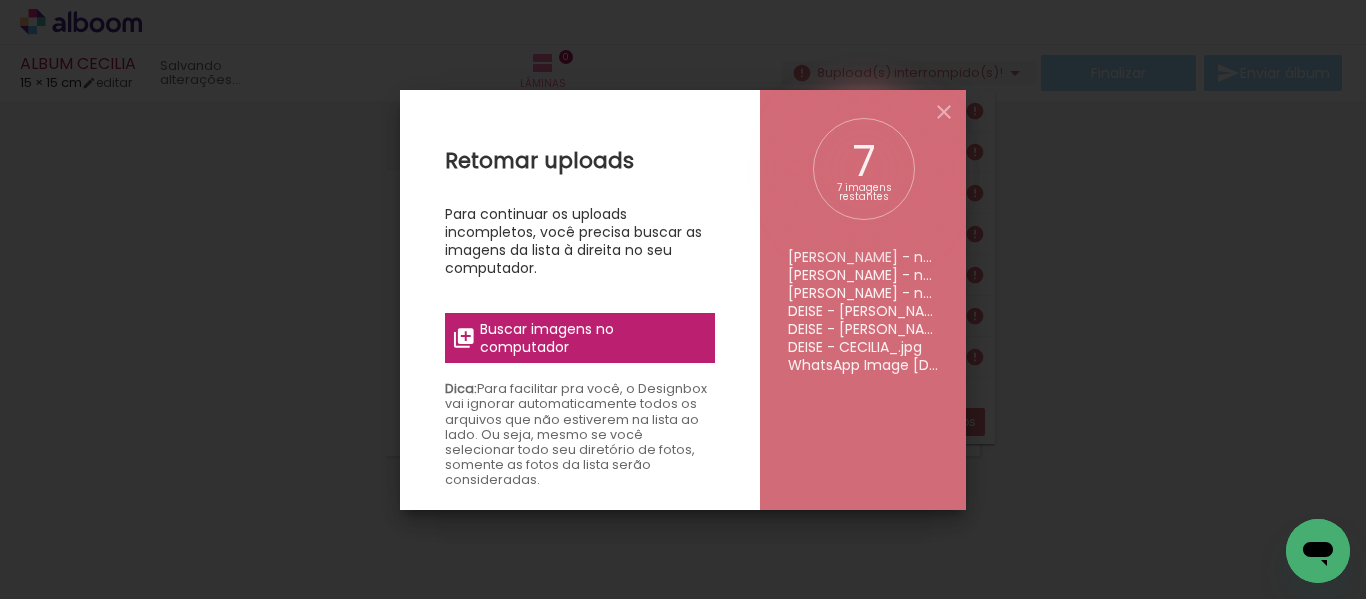 click on "Retomar uploads Para continuar os uploads incompletos, você precisa buscar as imagens da lista à direita no seu computador. Buscar imagens no computador Dica: Para facilitar pra você, o Designbox vai ignorar automaticamente todos os arquivos que não estiverem na lista ao lado. Ou seja, mesmo se você selecionar todo seu diretório de fotos, somente as fotos da lista serão consideradas. Quase lá! Você buscou todas as imagens que faltavam. Elas serão enviadas para o servidor agora. Você já pode voltar ao trabalho :) Continuar para o álbum 7 7 imagens restantes Cecilia - newbor-21.jpg Cecilia - newbor-22.jpg Cecilia - newbor-23.jpg DEISE - CECILIA_-30.jpg DEISE - CECILIA_-31.jpg DEISE - CECILIA_.jpg WhatsApp Image 2025-03-28 at 11.01.08.jpeg" at bounding box center (683, 300) 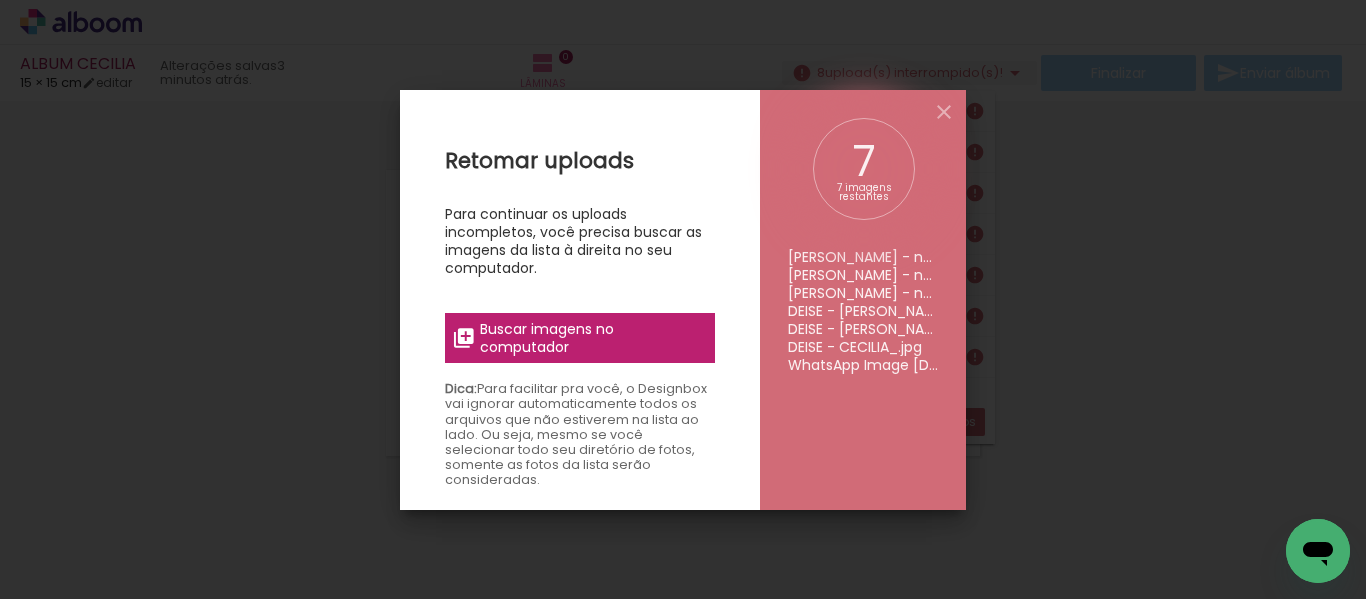 scroll, scrollTop: 0, scrollLeft: 0, axis: both 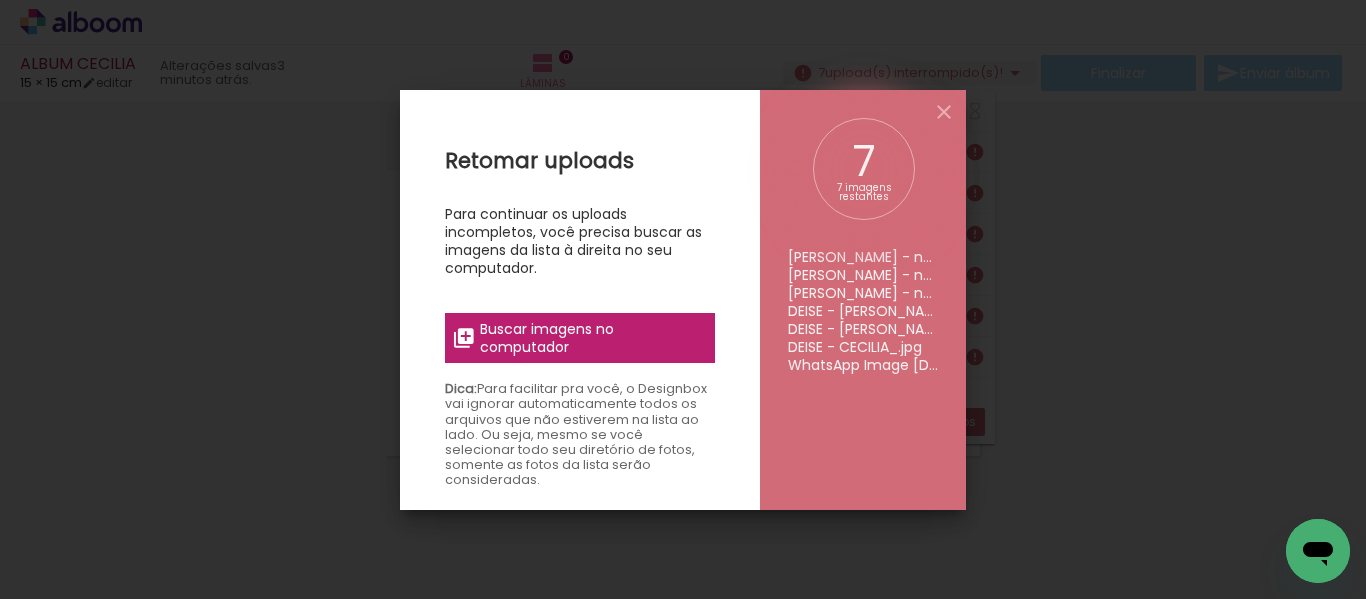 click on "Buscar imagens no computador" at bounding box center [580, 338] 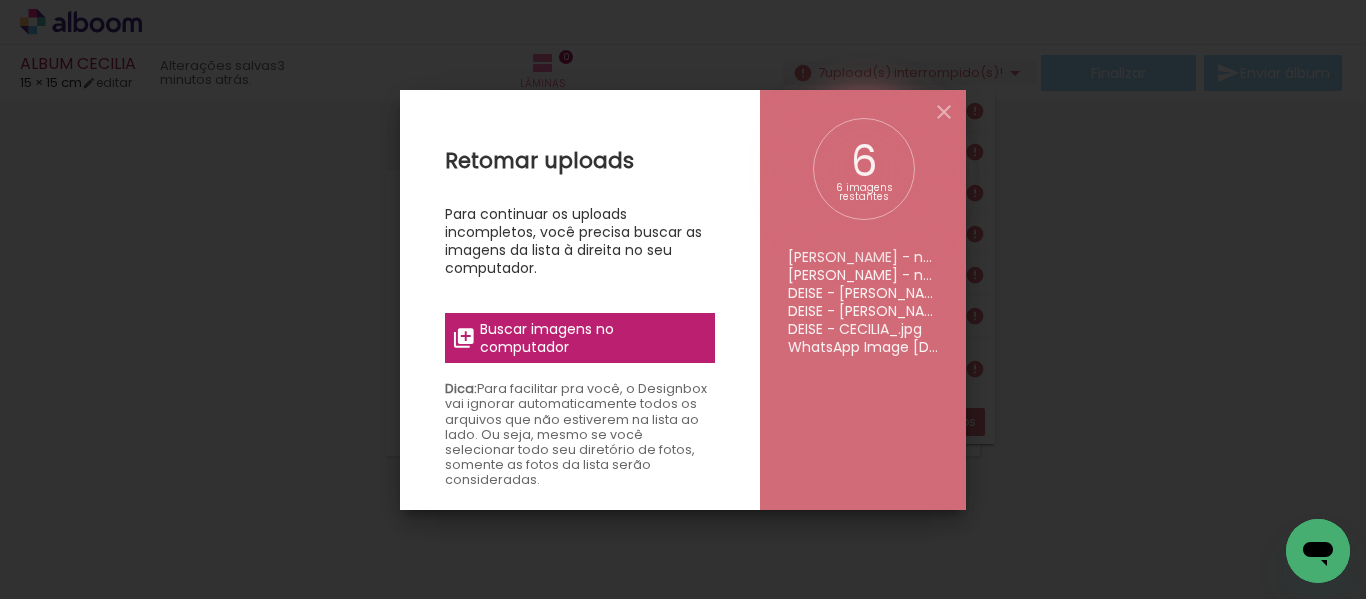 scroll, scrollTop: 0, scrollLeft: 0, axis: both 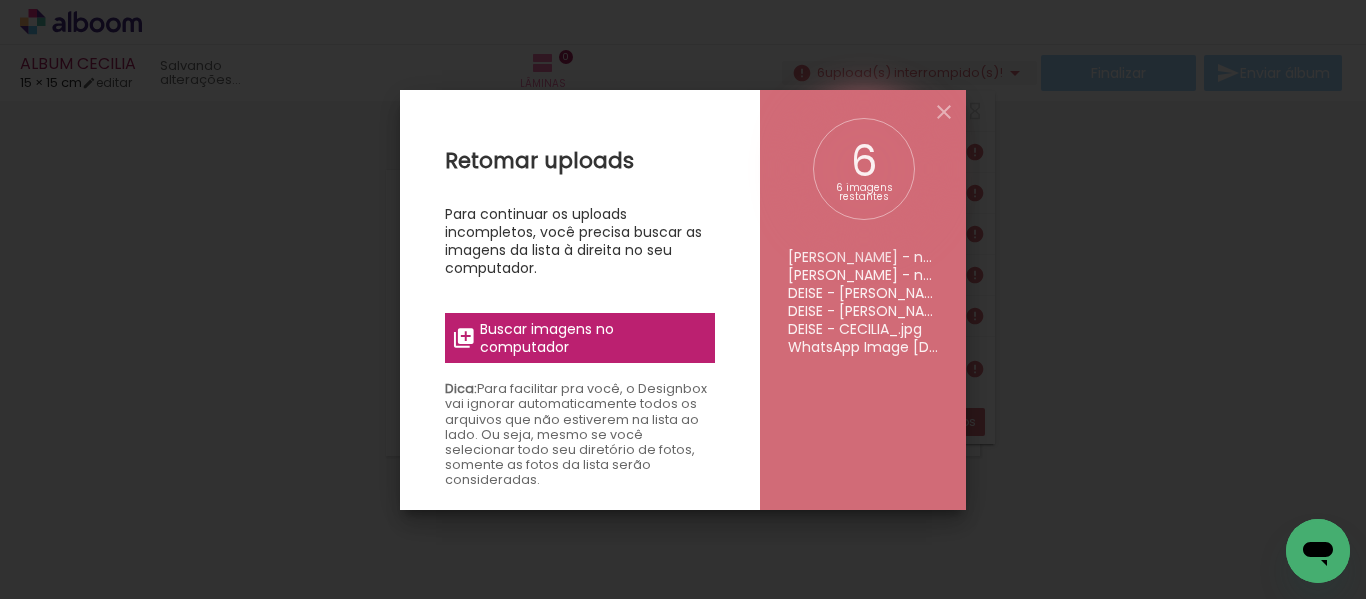 click on "Buscar imagens no computador" at bounding box center (591, 338) 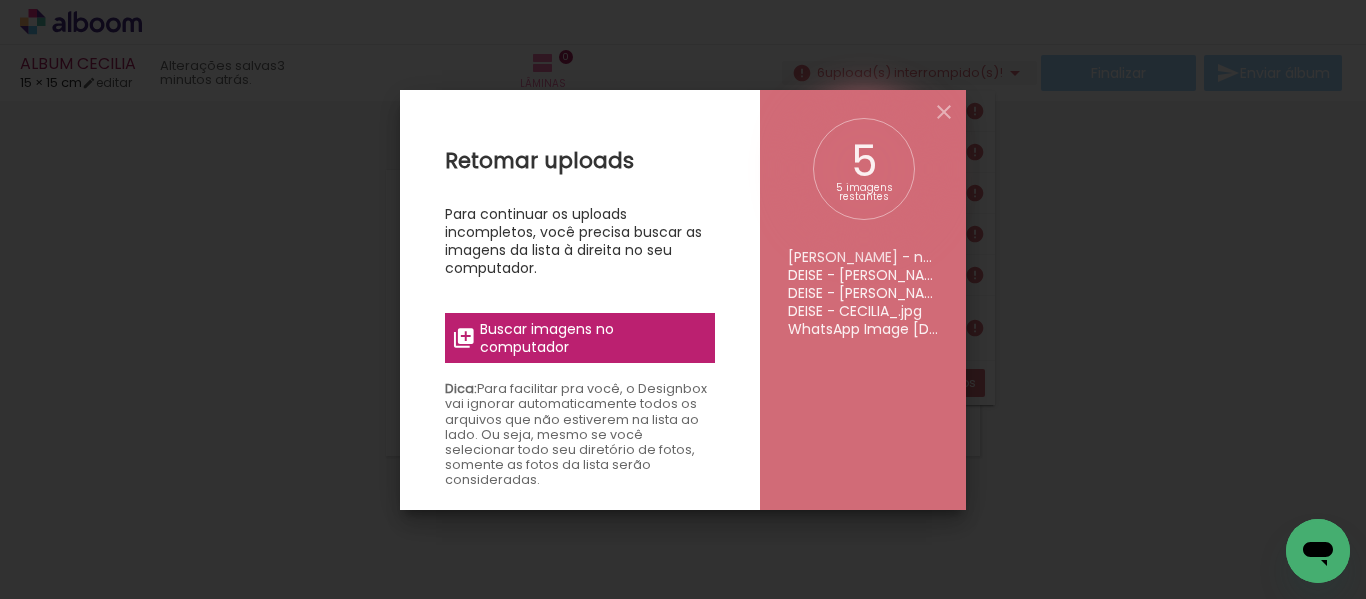 scroll, scrollTop: 0, scrollLeft: 0, axis: both 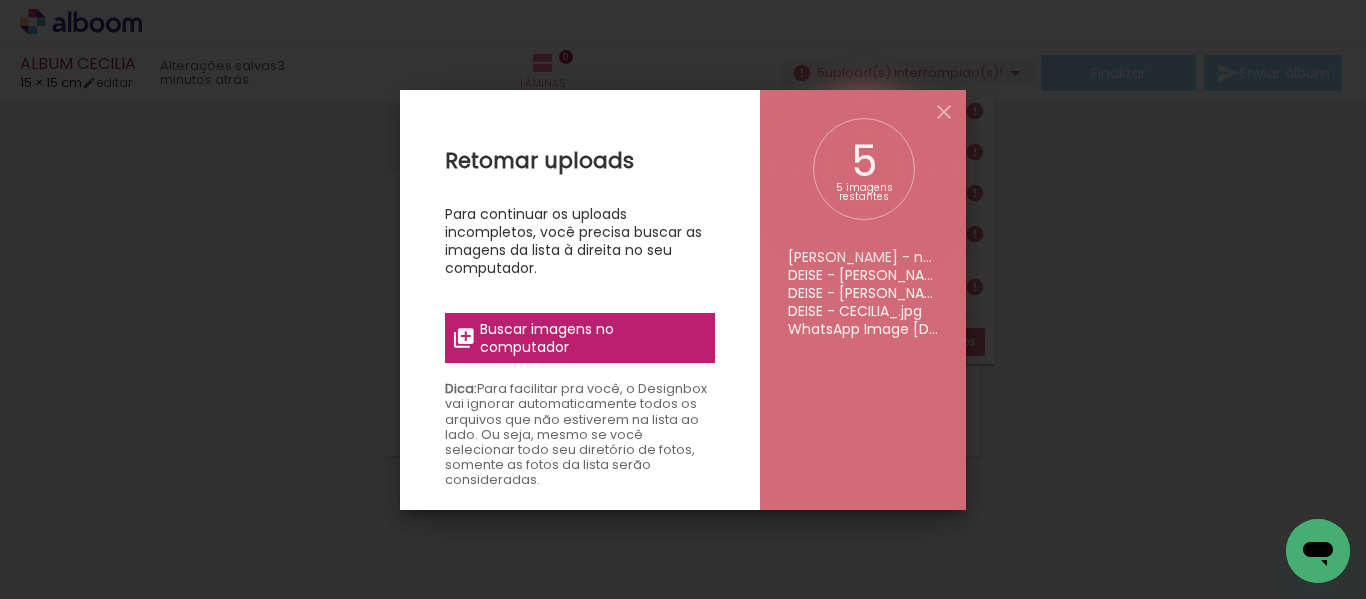 click on "Buscar imagens no computador" at bounding box center [580, 338] 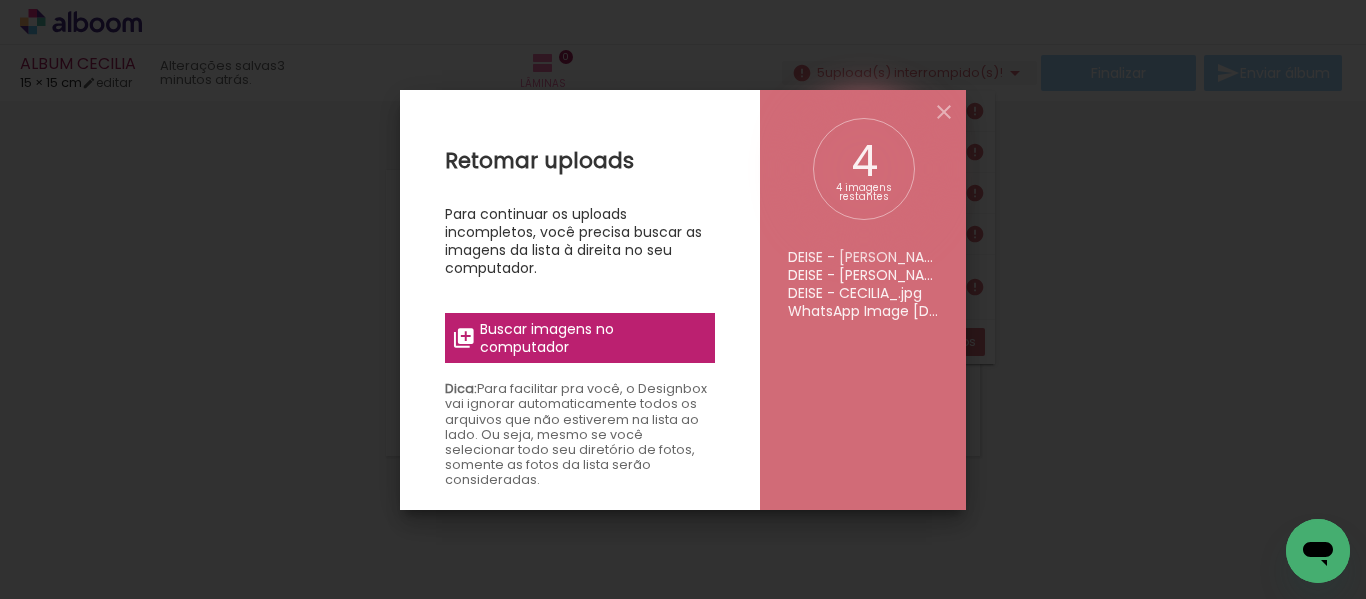 scroll, scrollTop: 0, scrollLeft: 0, axis: both 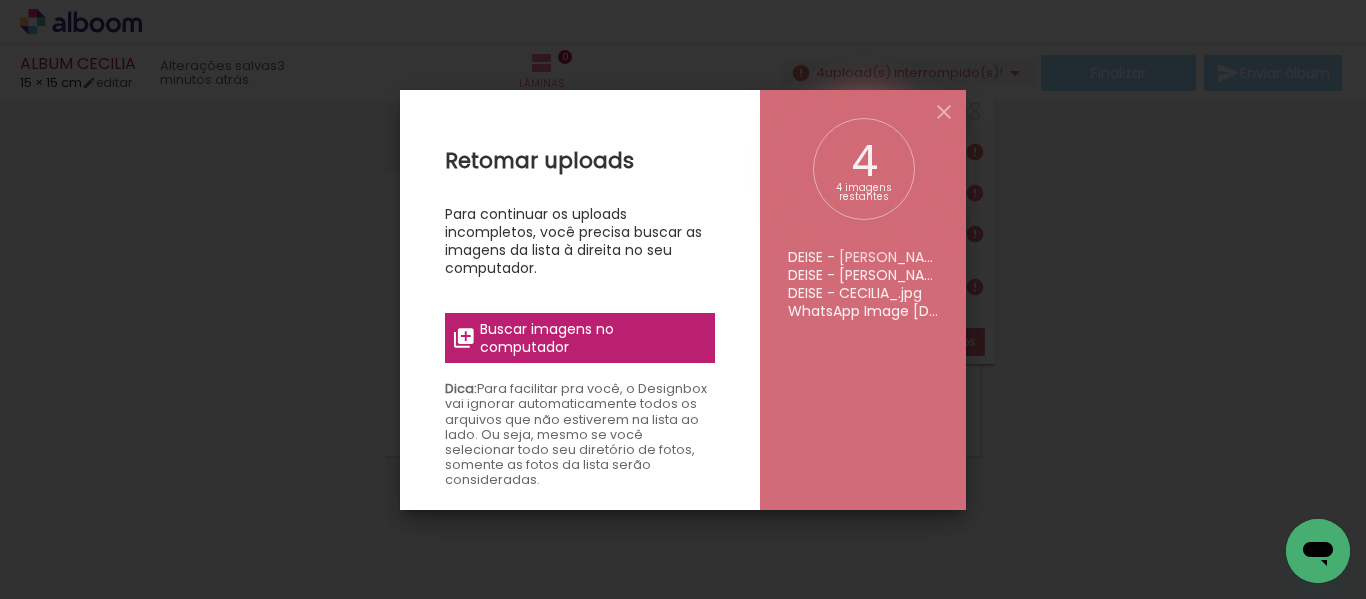 click on "Retomar uploads Para continuar os uploads incompletos, você precisa buscar as imagens da lista à direita no seu computador. Buscar imagens no computador Dica: Para facilitar pra você, o Designbox vai ignorar automaticamente todos os arquivos que não estiverem na lista ao lado. Ou seja, mesmo se você selecionar todo seu diretório de fotos, somente as fotos da lista serão consideradas." at bounding box center (580, 389) 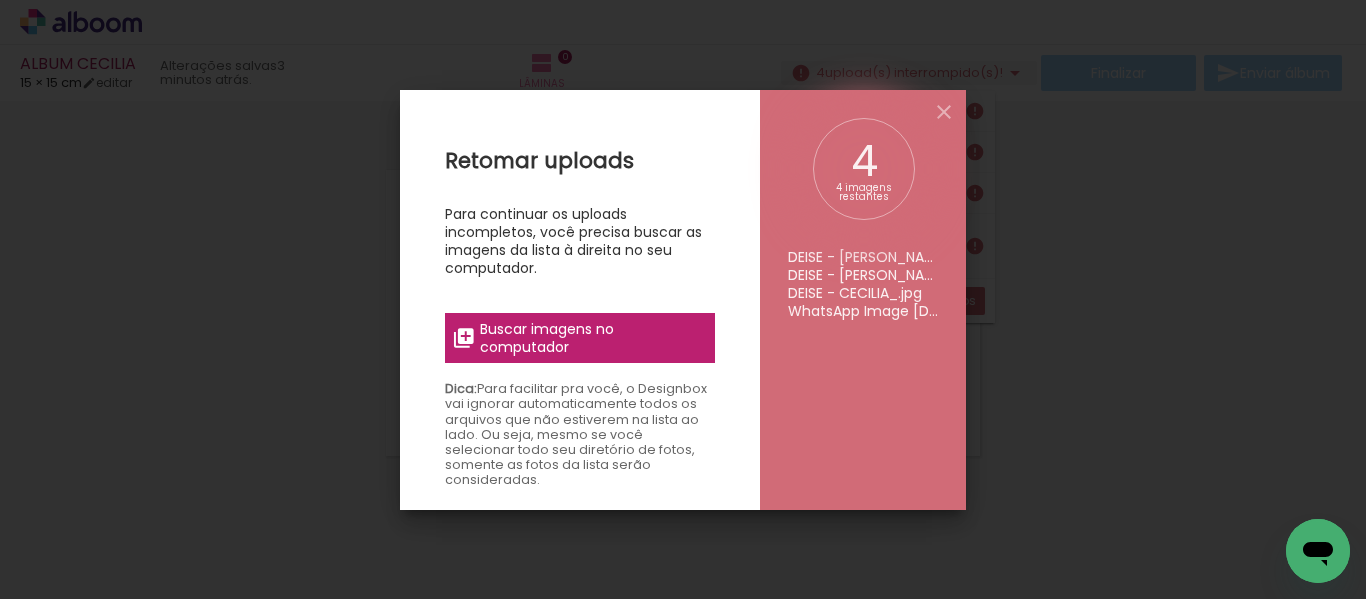 click on "Buscar imagens no computador" at bounding box center [591, 338] 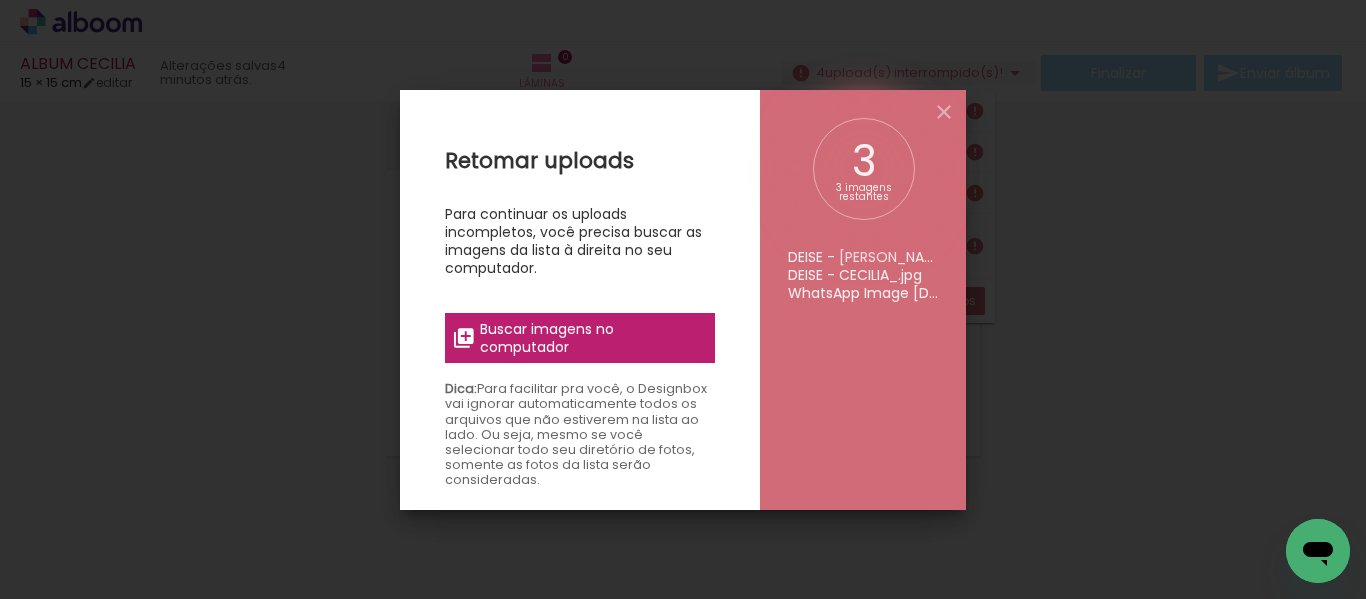 scroll, scrollTop: 0, scrollLeft: 0, axis: both 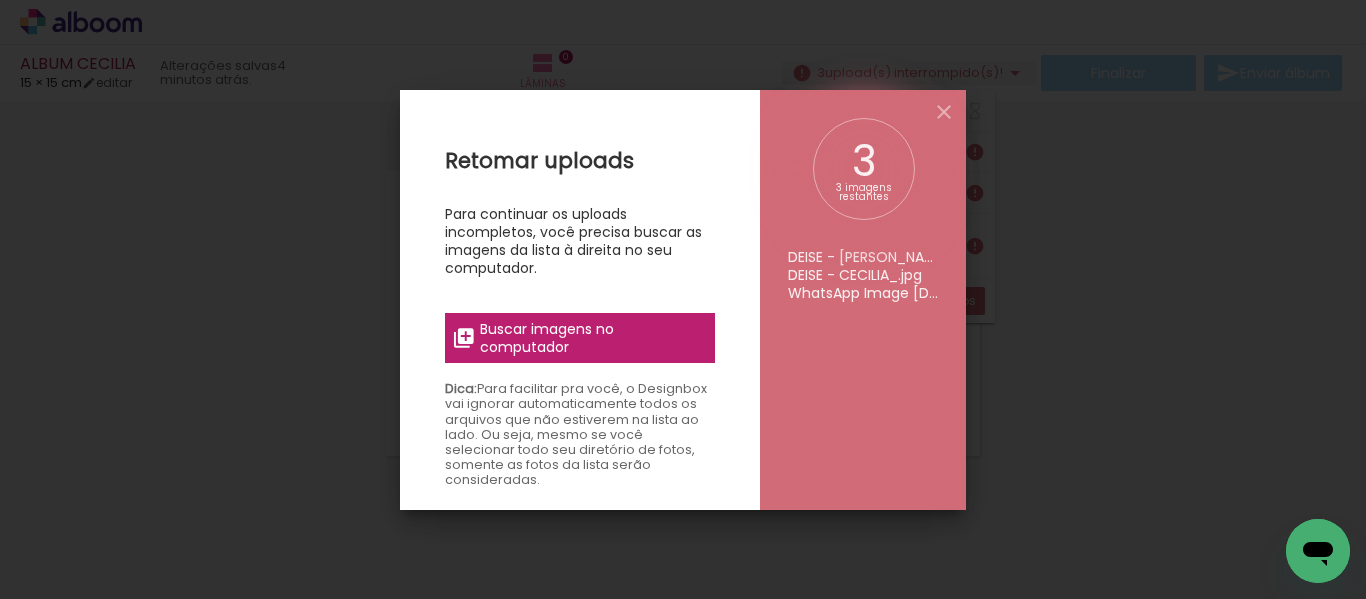 click on "Buscar imagens no computador" at bounding box center (580, 338) 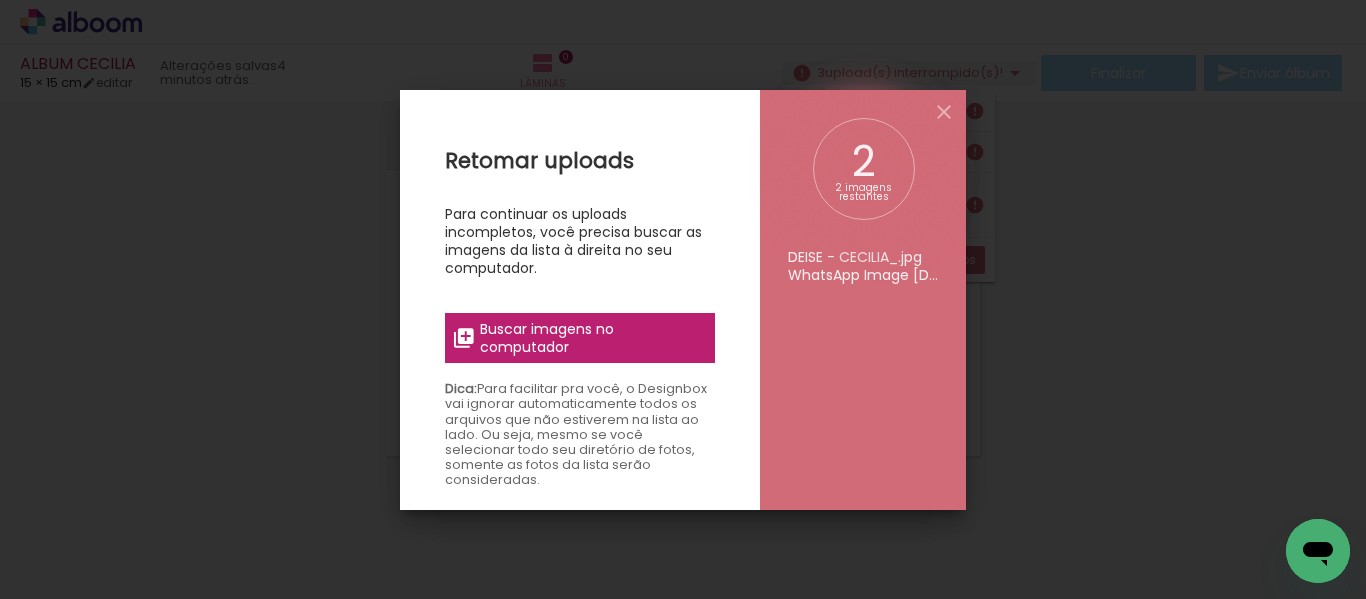scroll, scrollTop: 0, scrollLeft: 0, axis: both 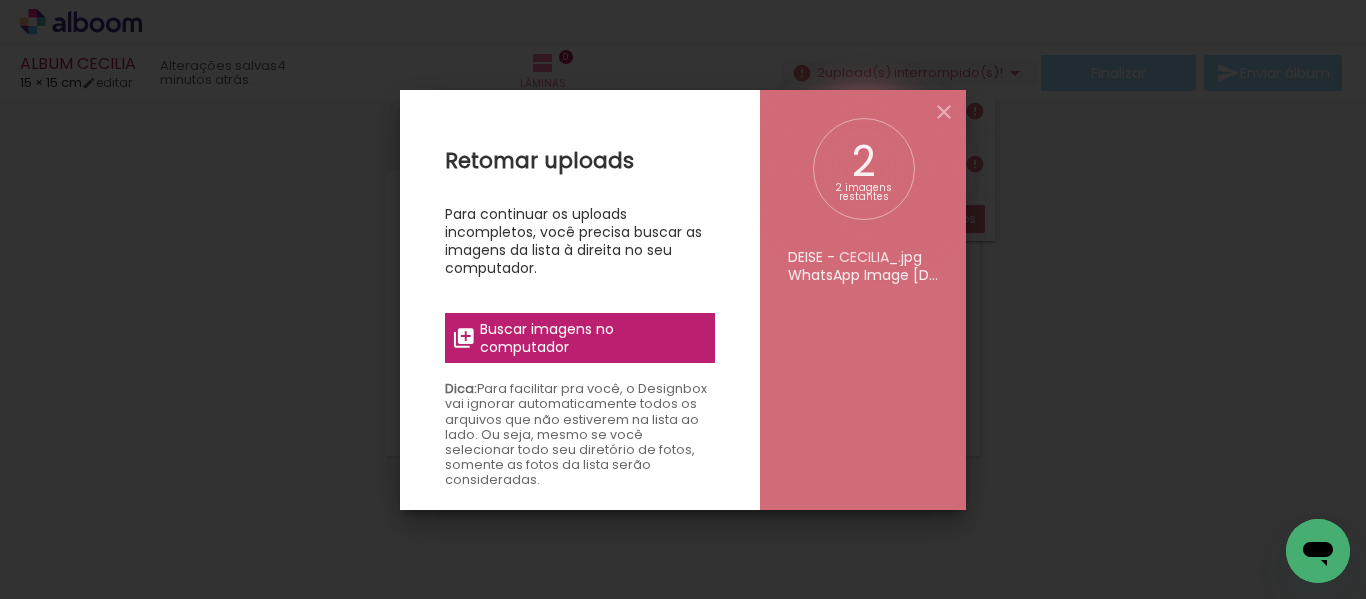 click on "Buscar imagens no computador" at bounding box center (591, 338) 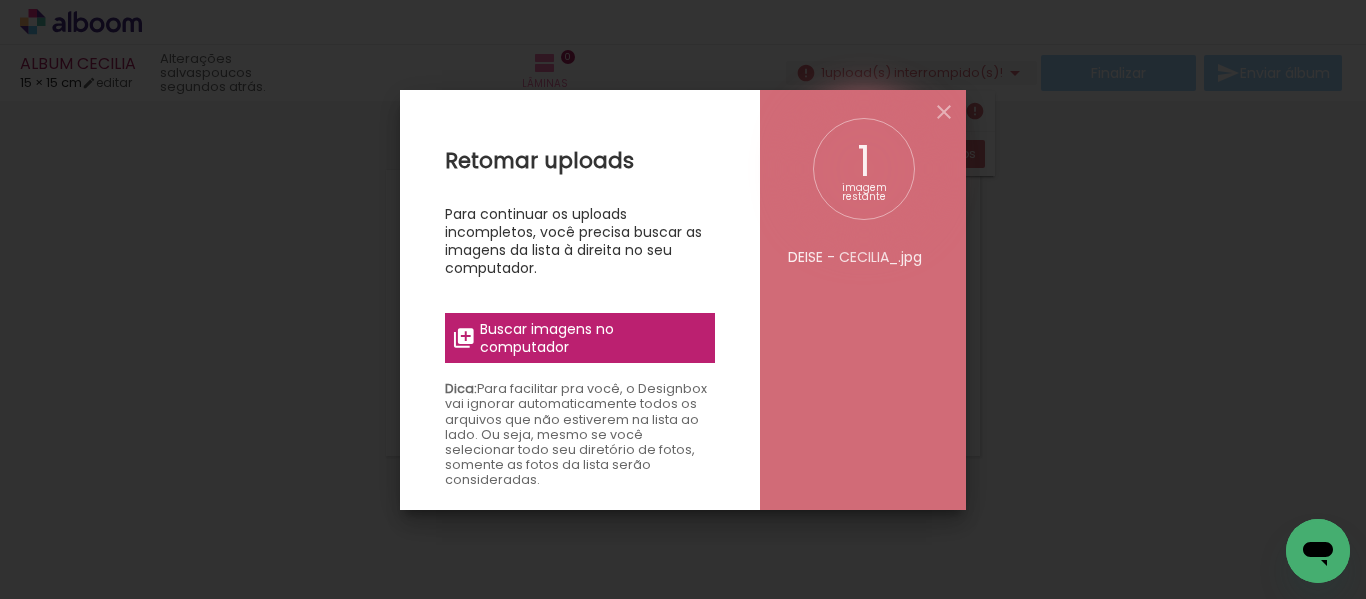 click on "Buscar imagens no computador" at bounding box center (591, 338) 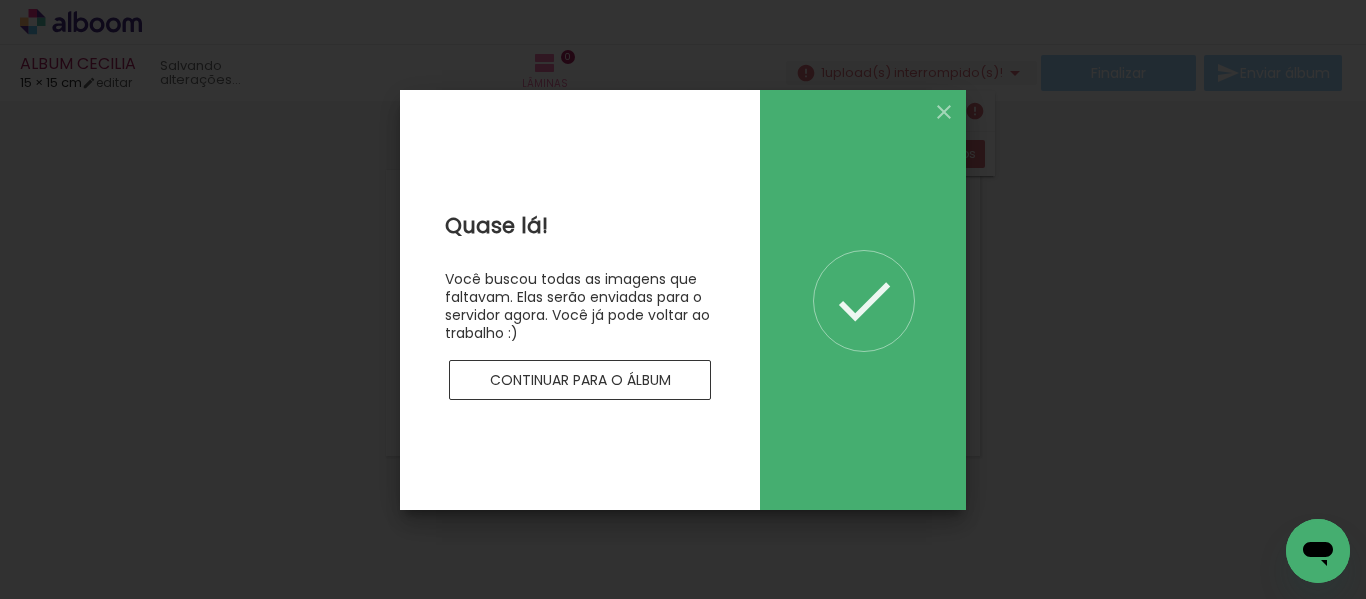 scroll, scrollTop: 0, scrollLeft: 0, axis: both 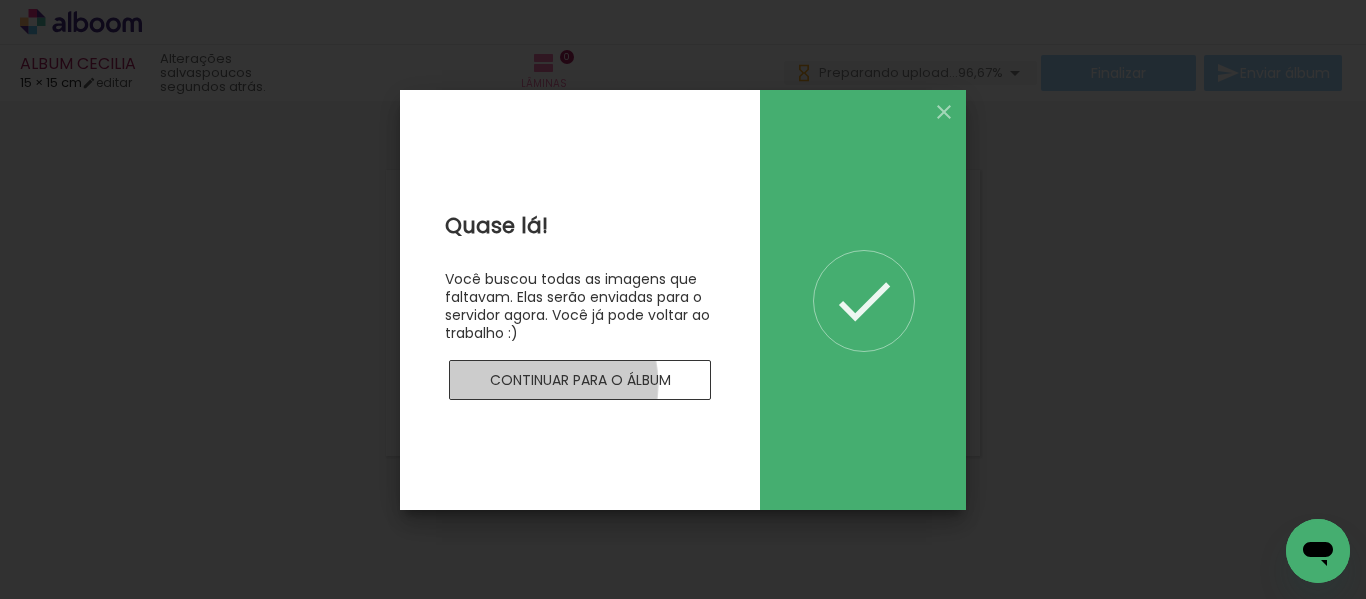click on "Continuar para o álbum" at bounding box center (0, 0) 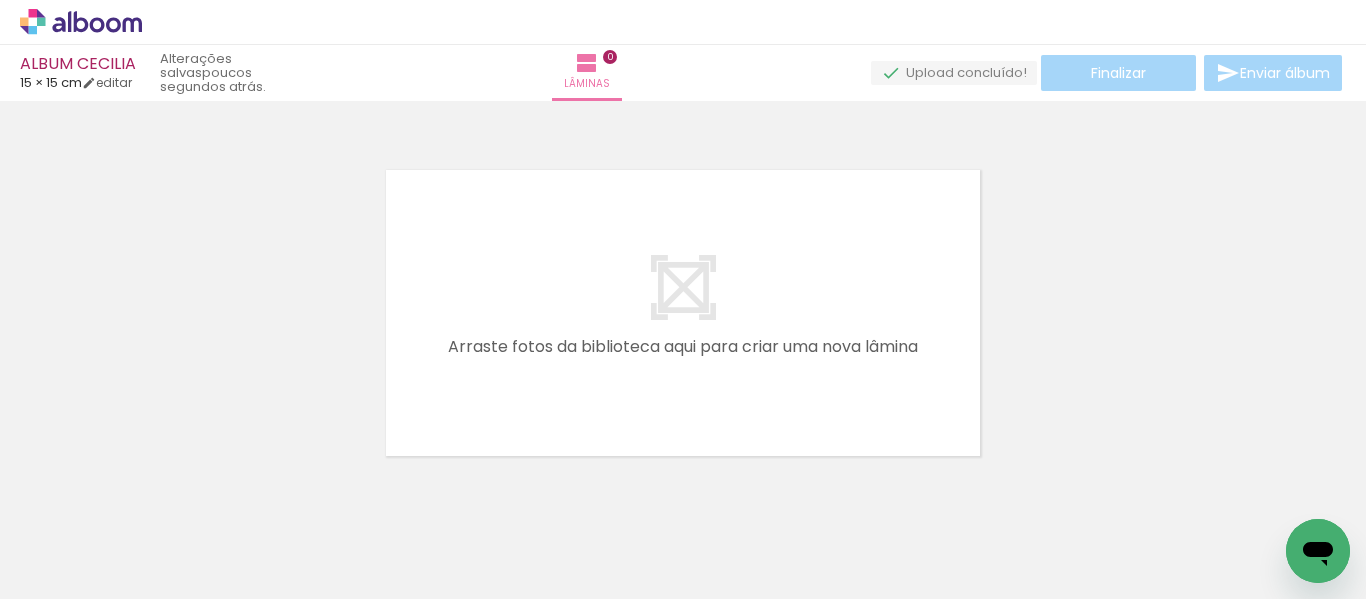 scroll, scrollTop: 0, scrollLeft: 2863, axis: horizontal 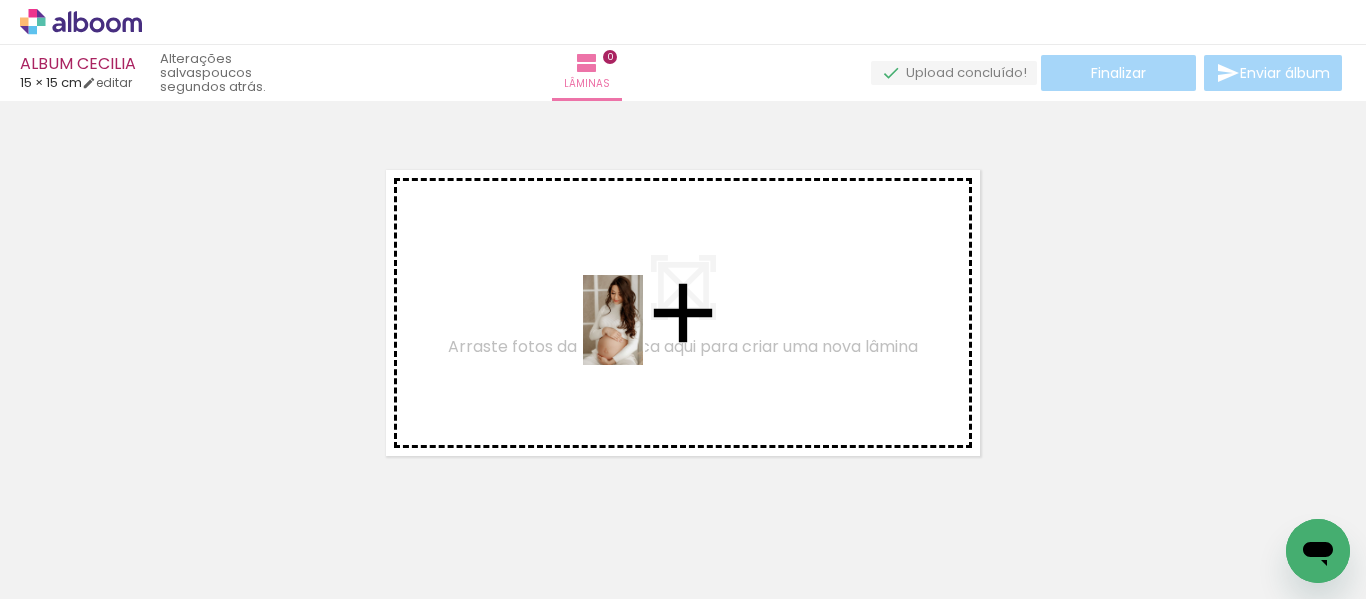 drag, startPoint x: 617, startPoint y: 546, endPoint x: 643, endPoint y: 338, distance: 209.6187 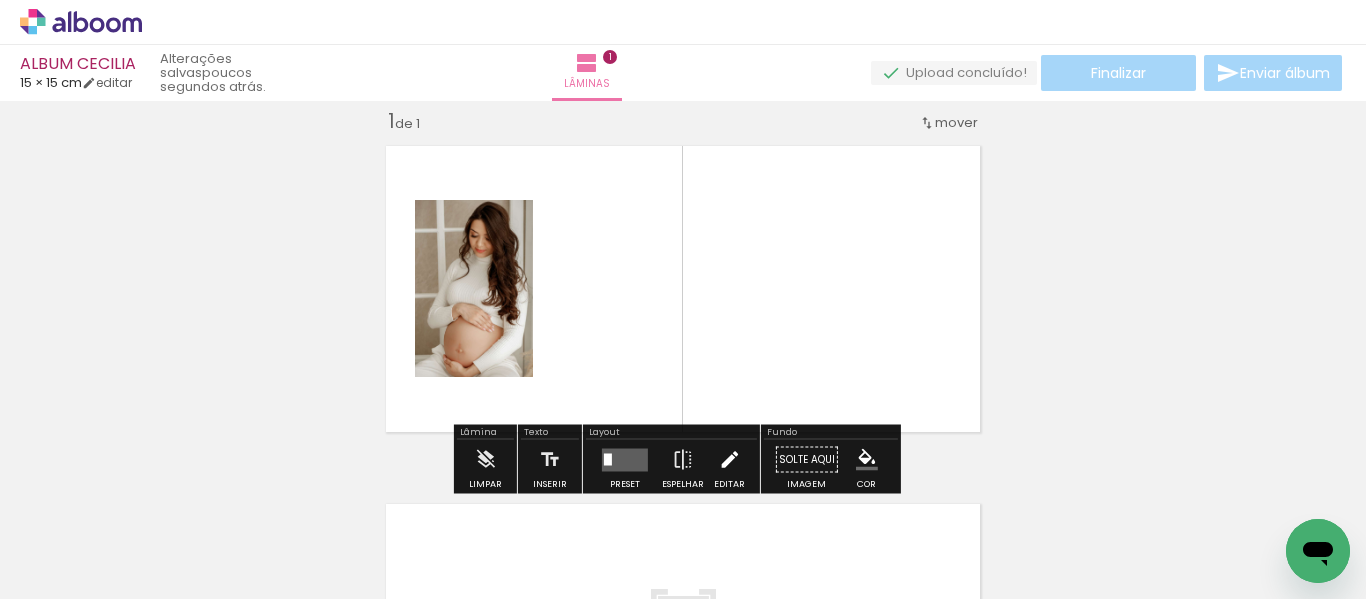 scroll, scrollTop: 25, scrollLeft: 0, axis: vertical 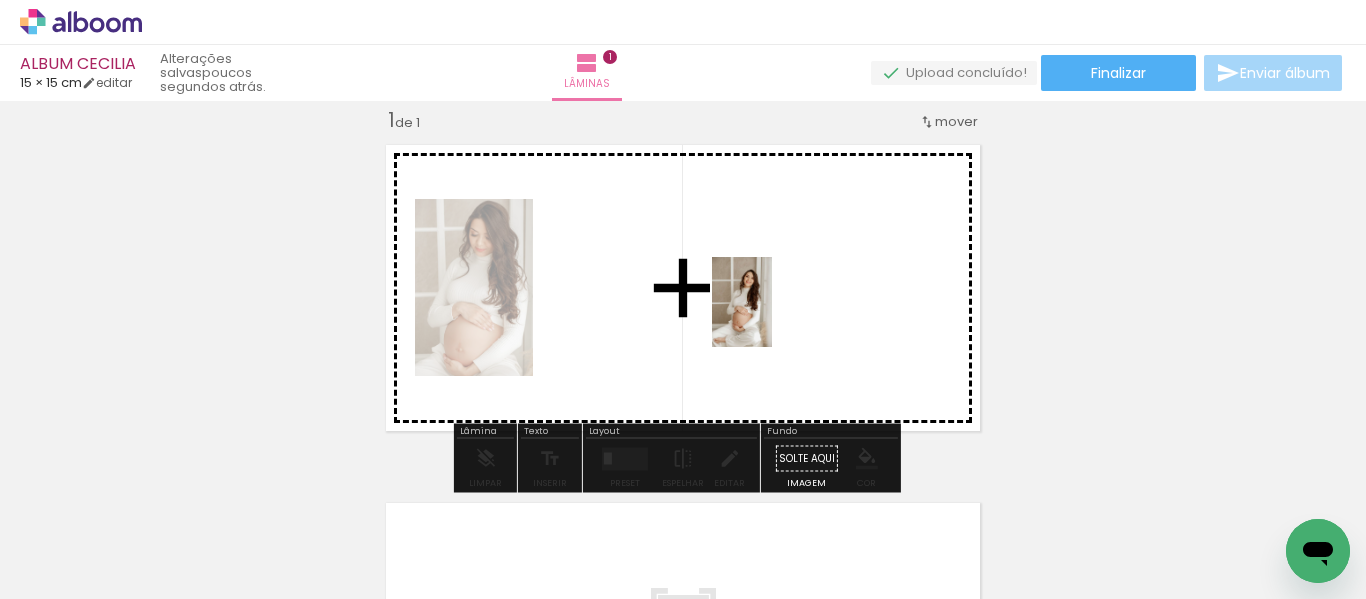 drag, startPoint x: 720, startPoint y: 494, endPoint x: 772, endPoint y: 317, distance: 184.48035 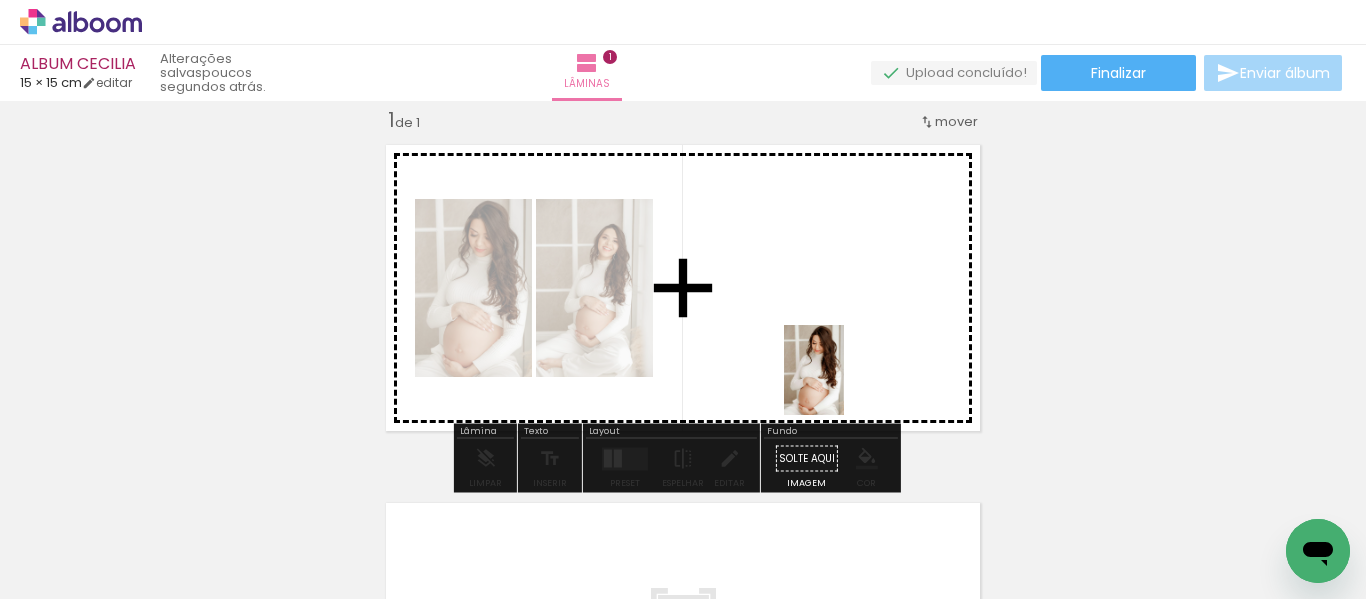 drag, startPoint x: 1132, startPoint y: 510, endPoint x: 840, endPoint y: 382, distance: 318.82285 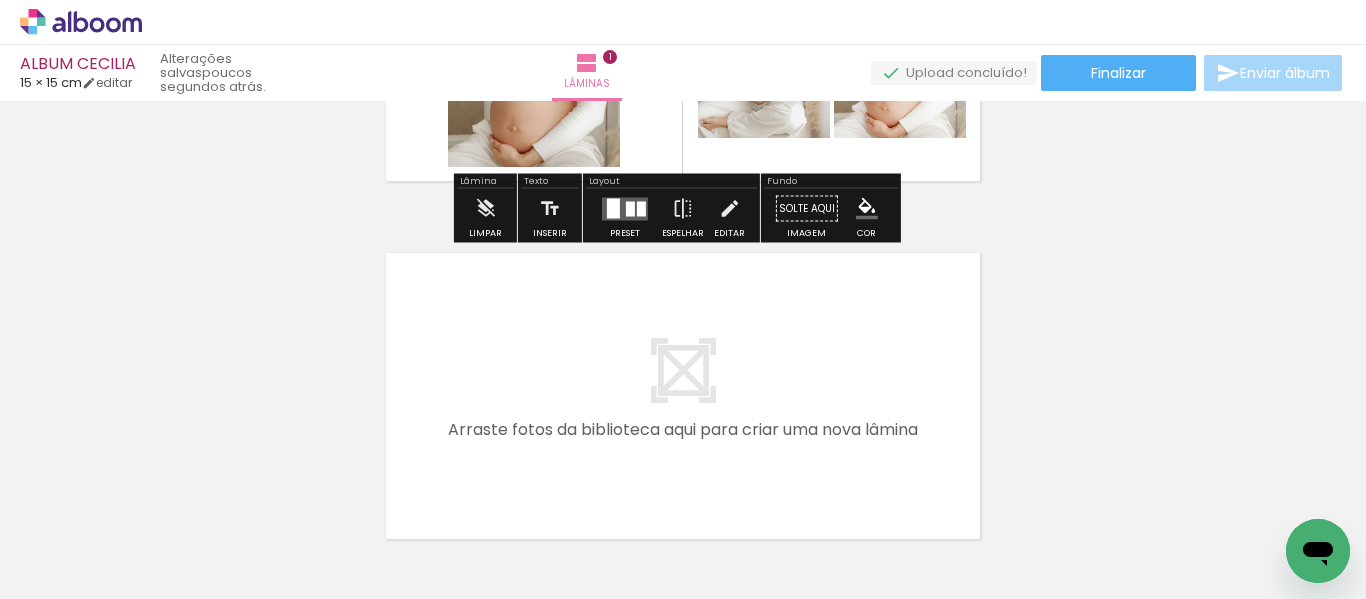 scroll, scrollTop: 371, scrollLeft: 0, axis: vertical 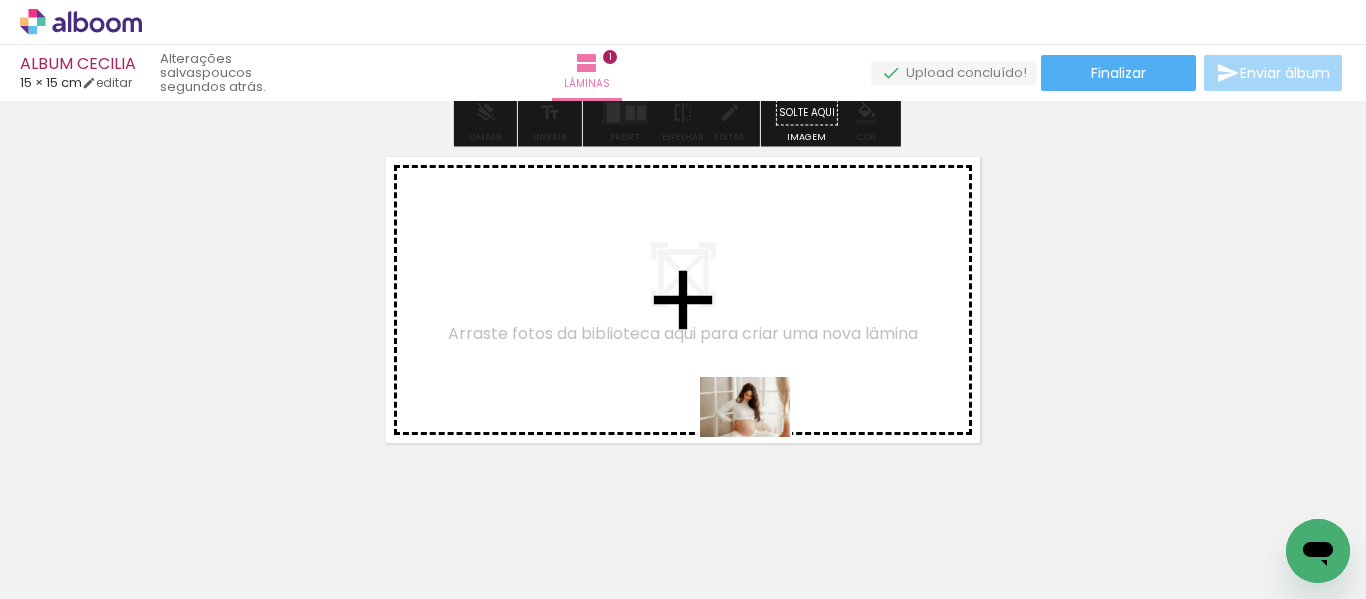 drag, startPoint x: 1040, startPoint y: 549, endPoint x: 760, endPoint y: 438, distance: 301.19928 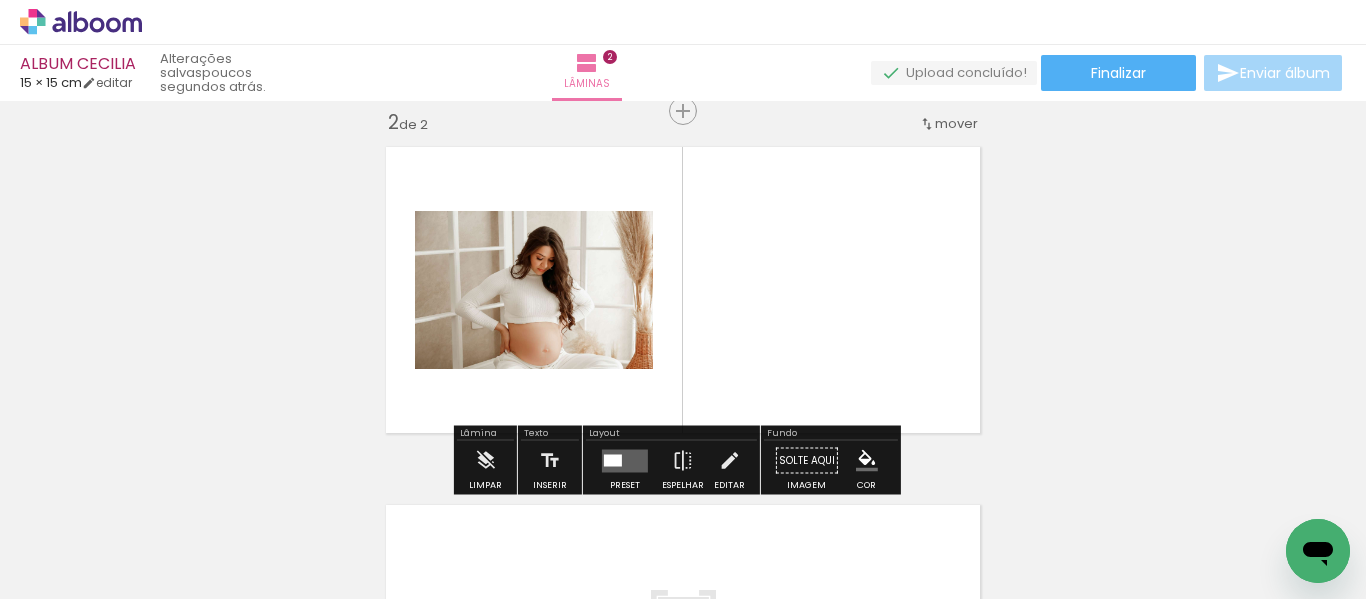 scroll, scrollTop: 383, scrollLeft: 0, axis: vertical 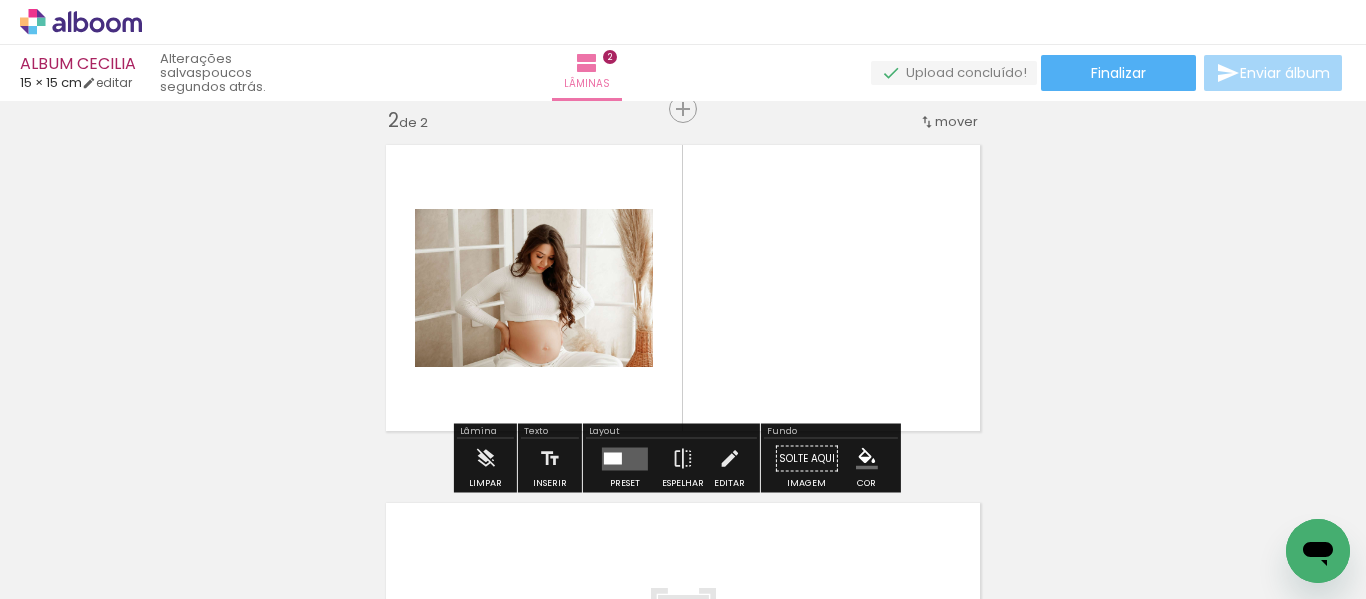 click at bounding box center (613, 458) 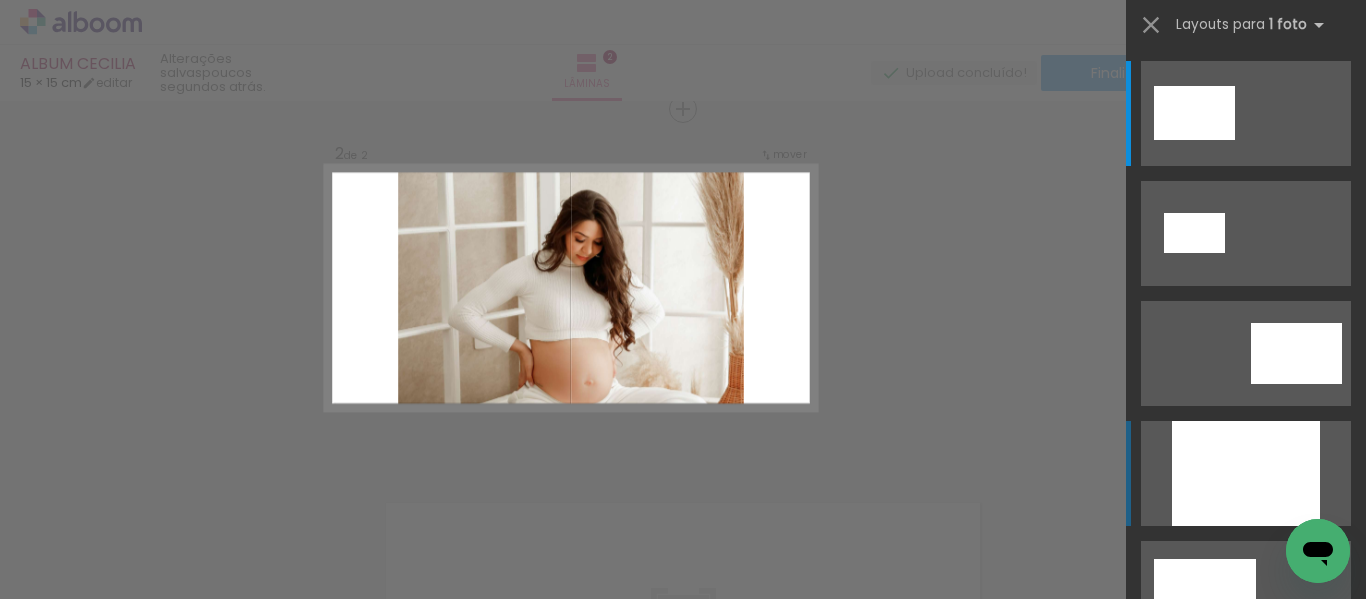 click at bounding box center (1246, 473) 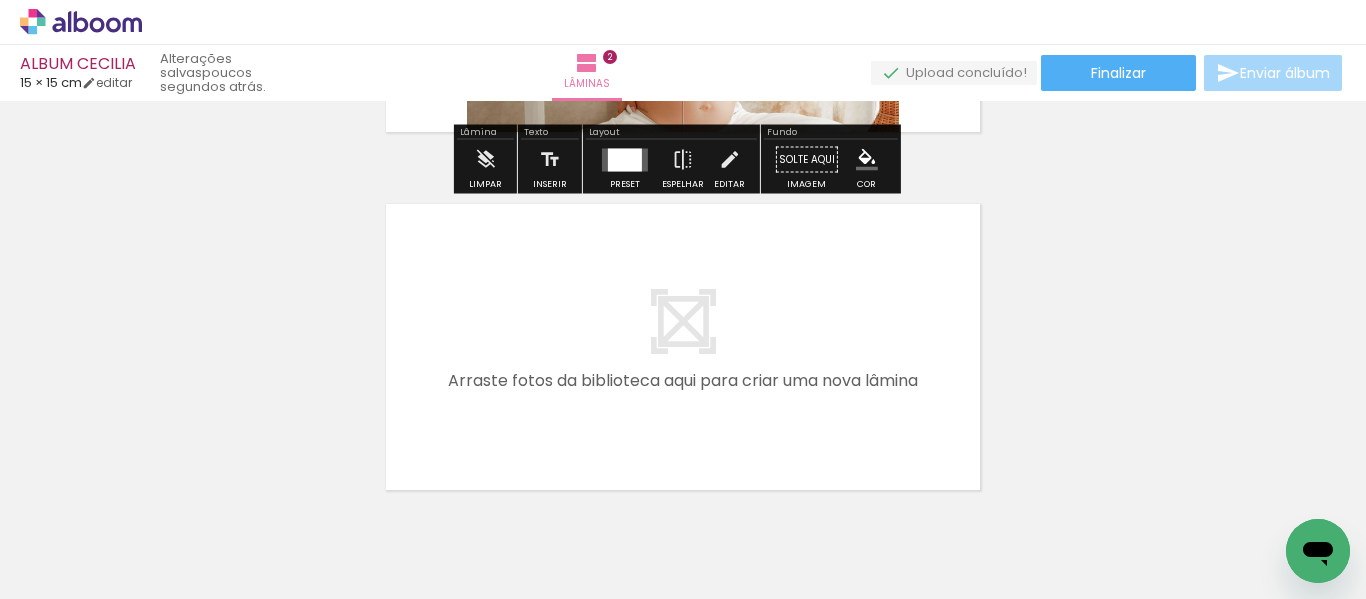 scroll, scrollTop: 695, scrollLeft: 0, axis: vertical 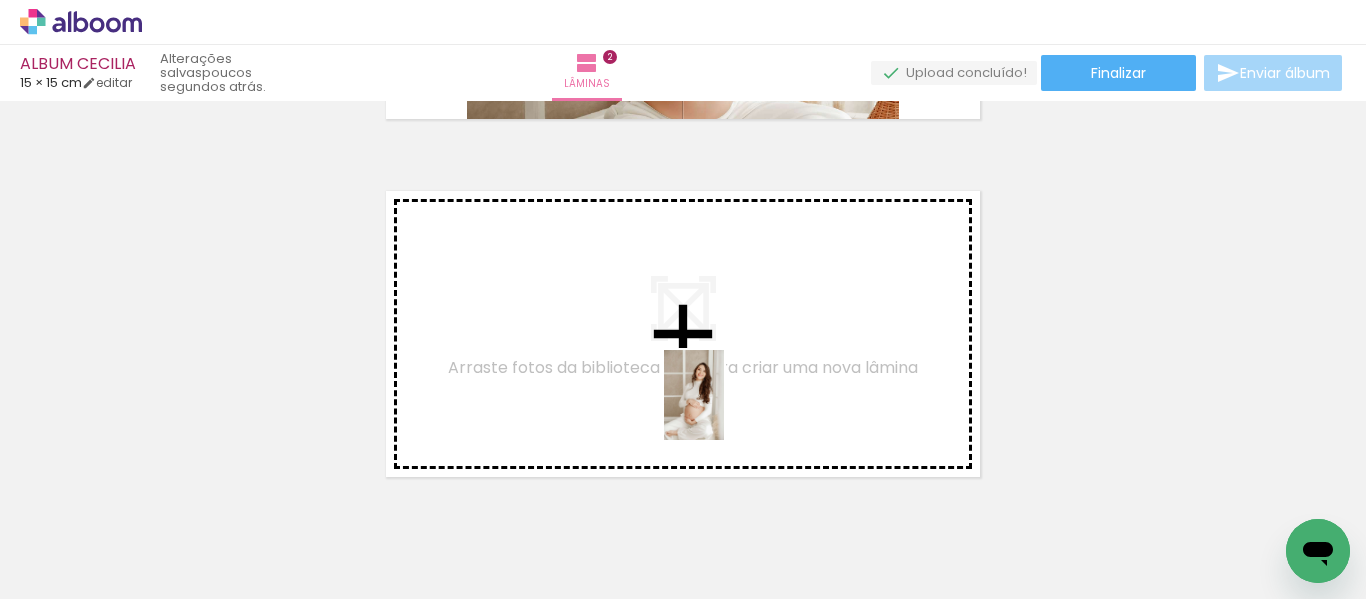 drag, startPoint x: 747, startPoint y: 540, endPoint x: 724, endPoint y: 410, distance: 132.01894 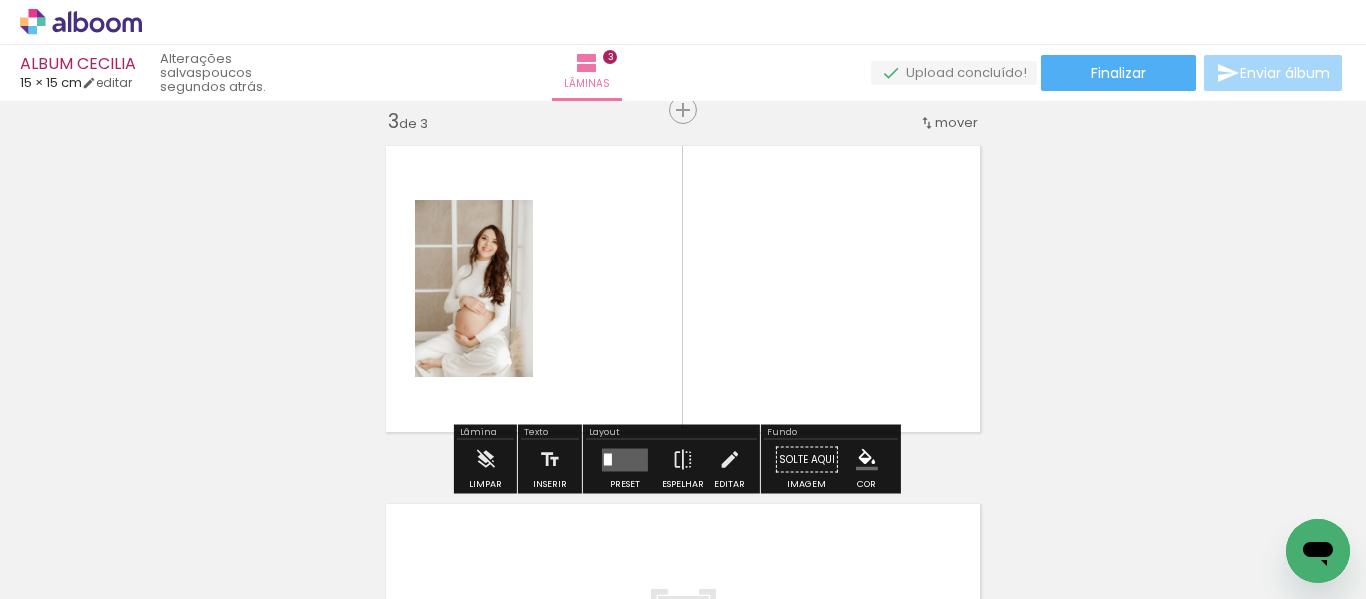 scroll, scrollTop: 741, scrollLeft: 0, axis: vertical 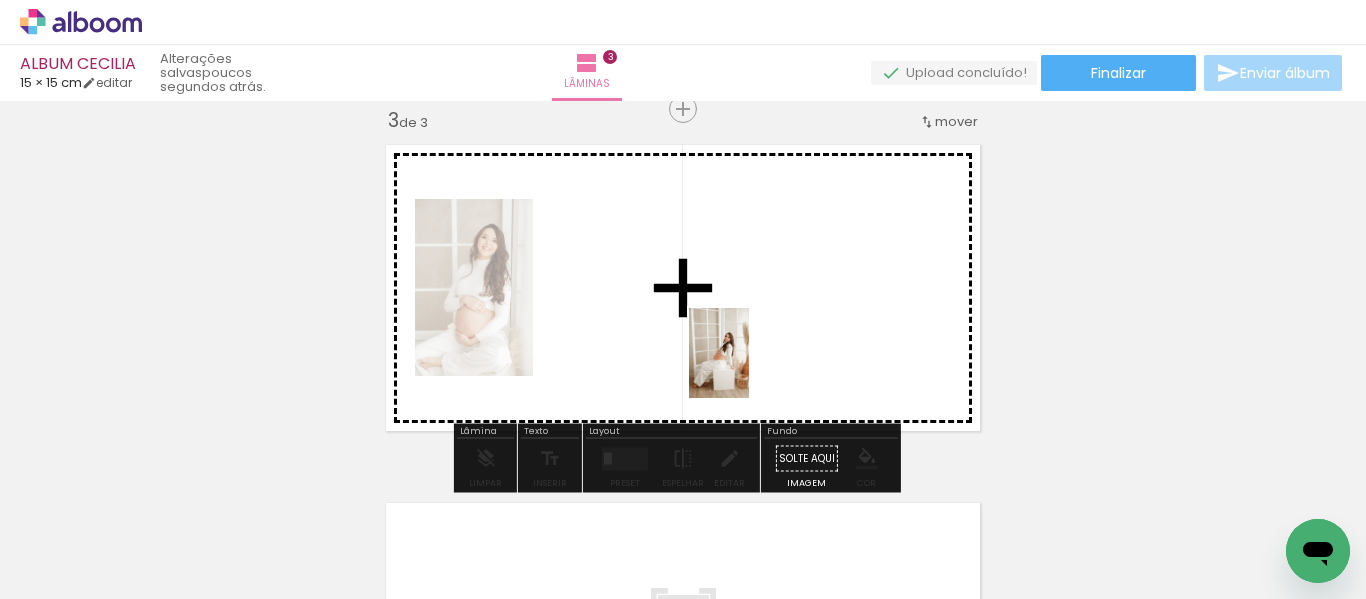 drag, startPoint x: 823, startPoint y: 537, endPoint x: 745, endPoint y: 357, distance: 196.17339 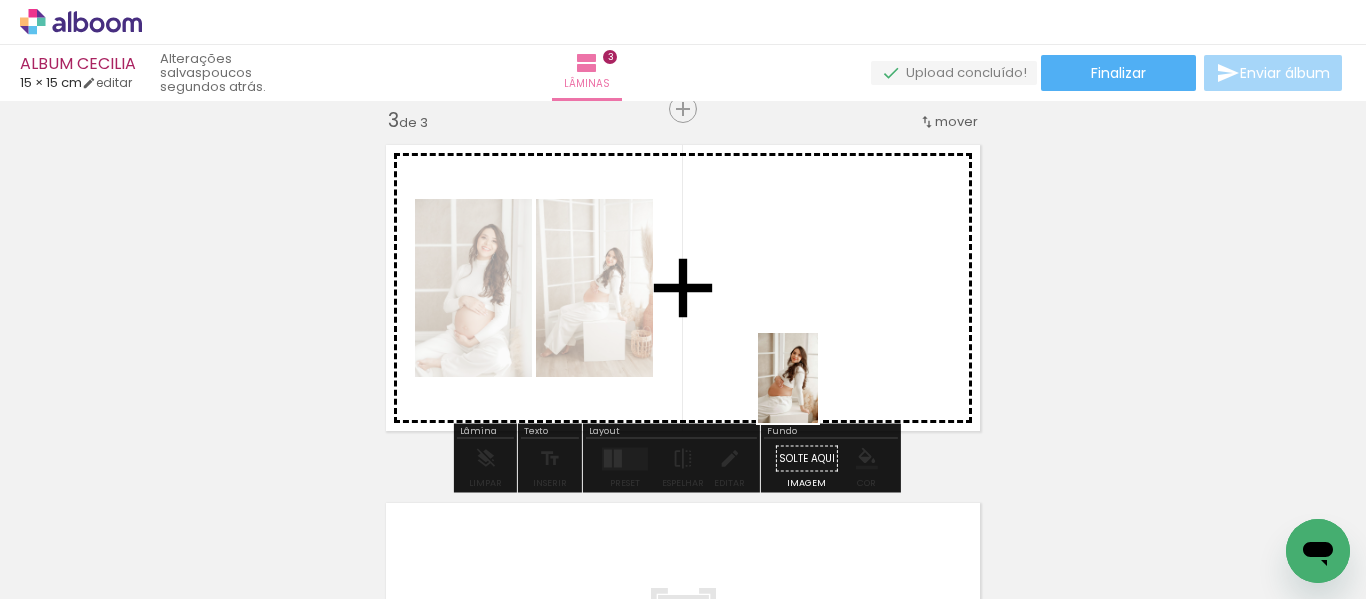 drag, startPoint x: 932, startPoint y: 526, endPoint x: 816, endPoint y: 394, distance: 175.72707 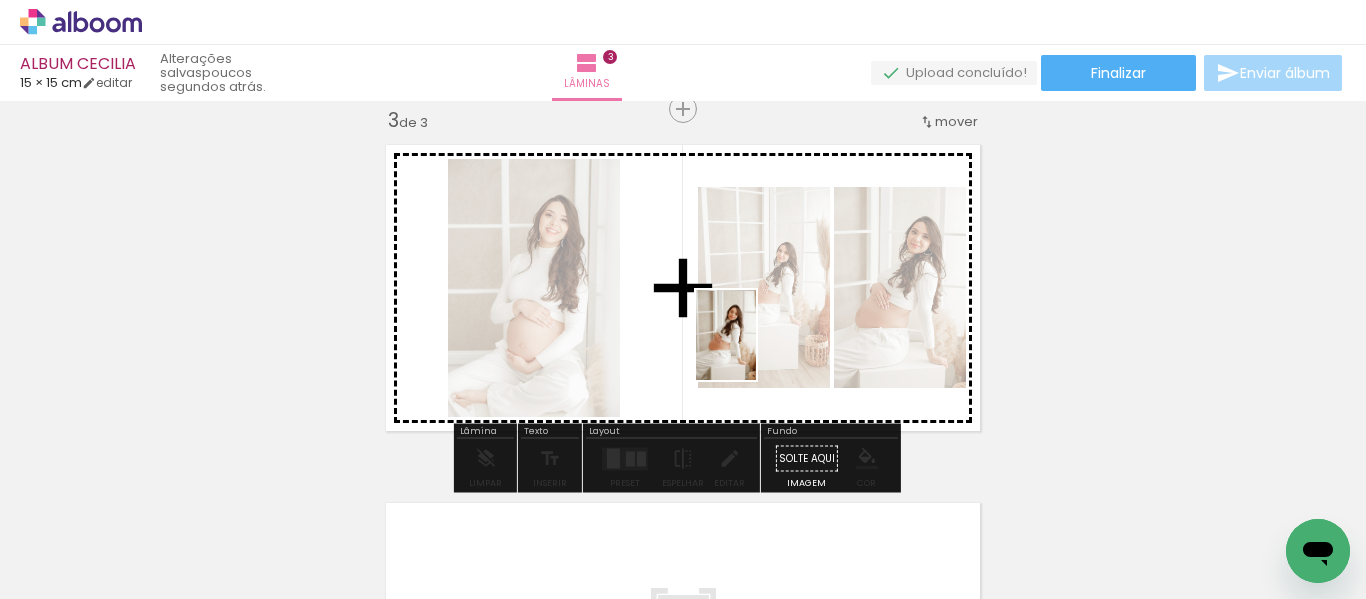 drag, startPoint x: 1047, startPoint y: 536, endPoint x: 710, endPoint y: 331, distance: 394.45404 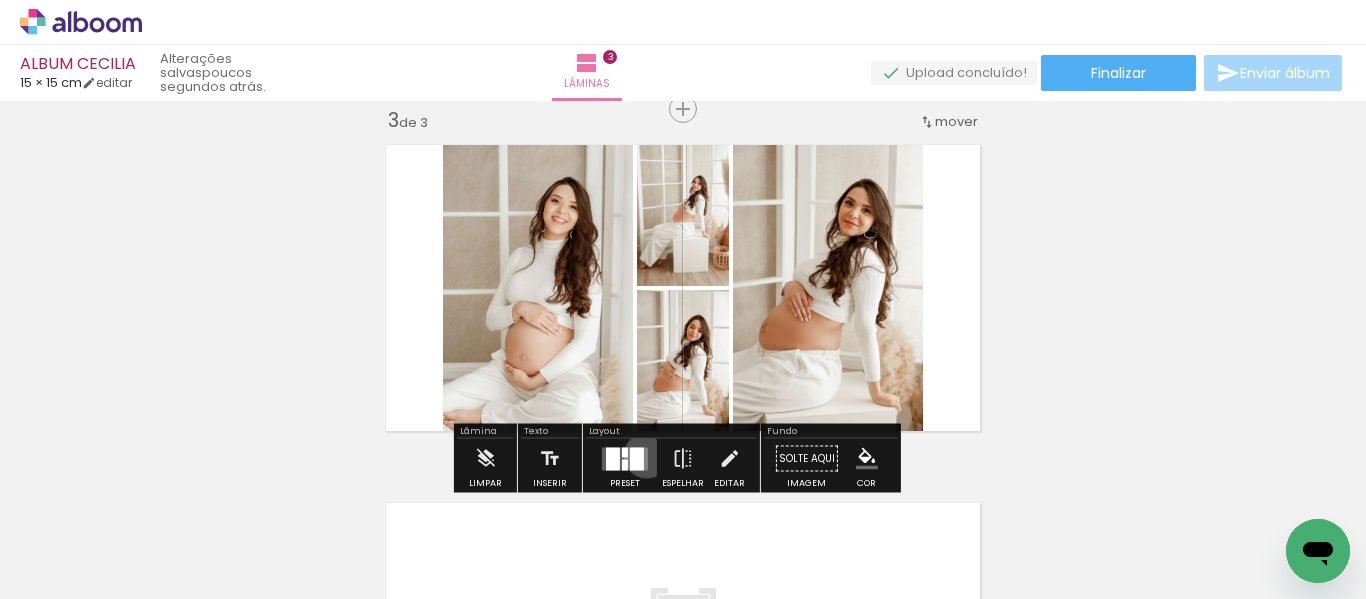 click at bounding box center [625, 458] 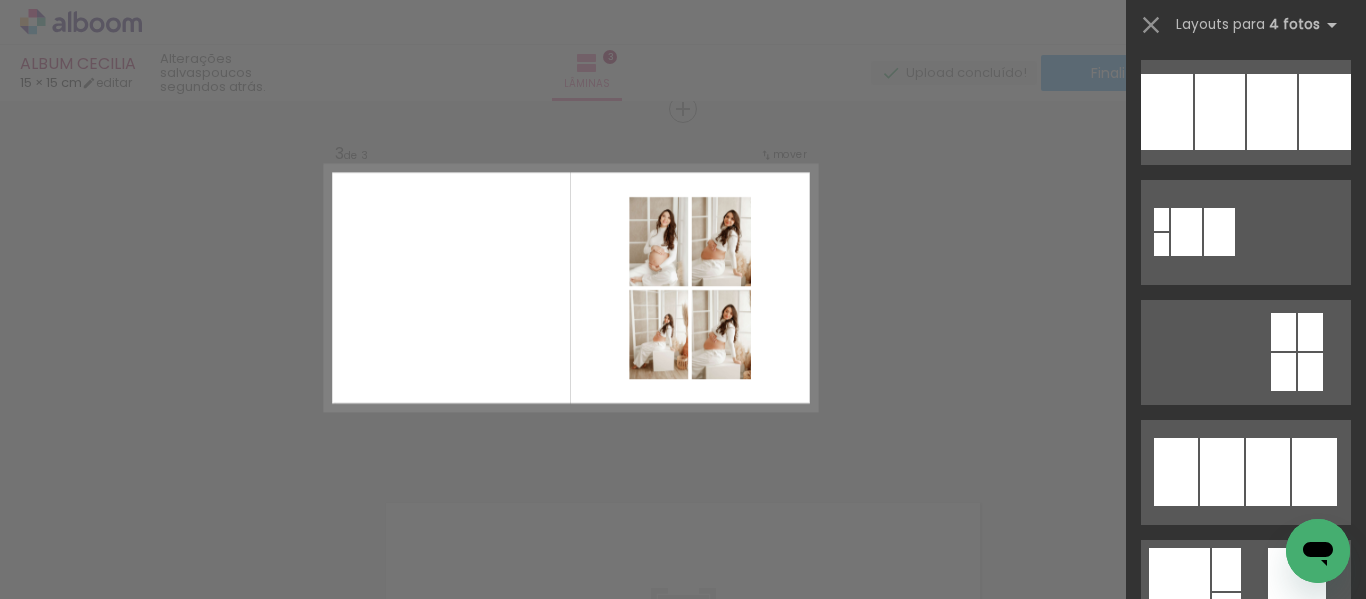 scroll, scrollTop: 2161, scrollLeft: 0, axis: vertical 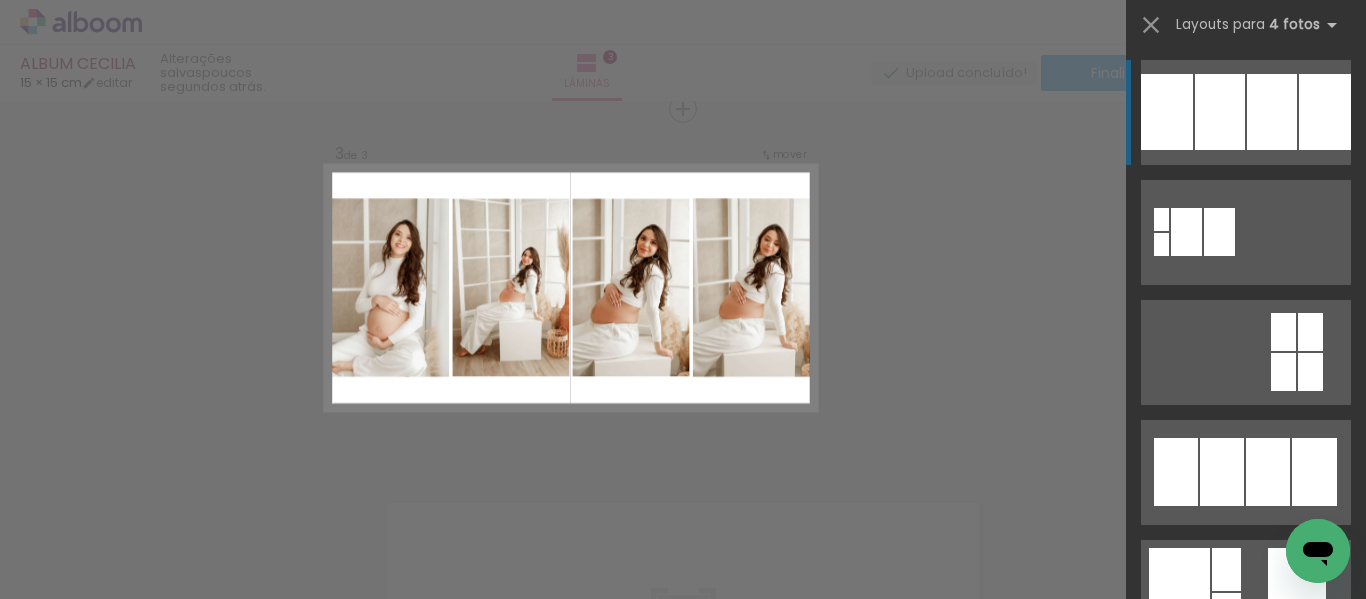 click at bounding box center (1276, 937) 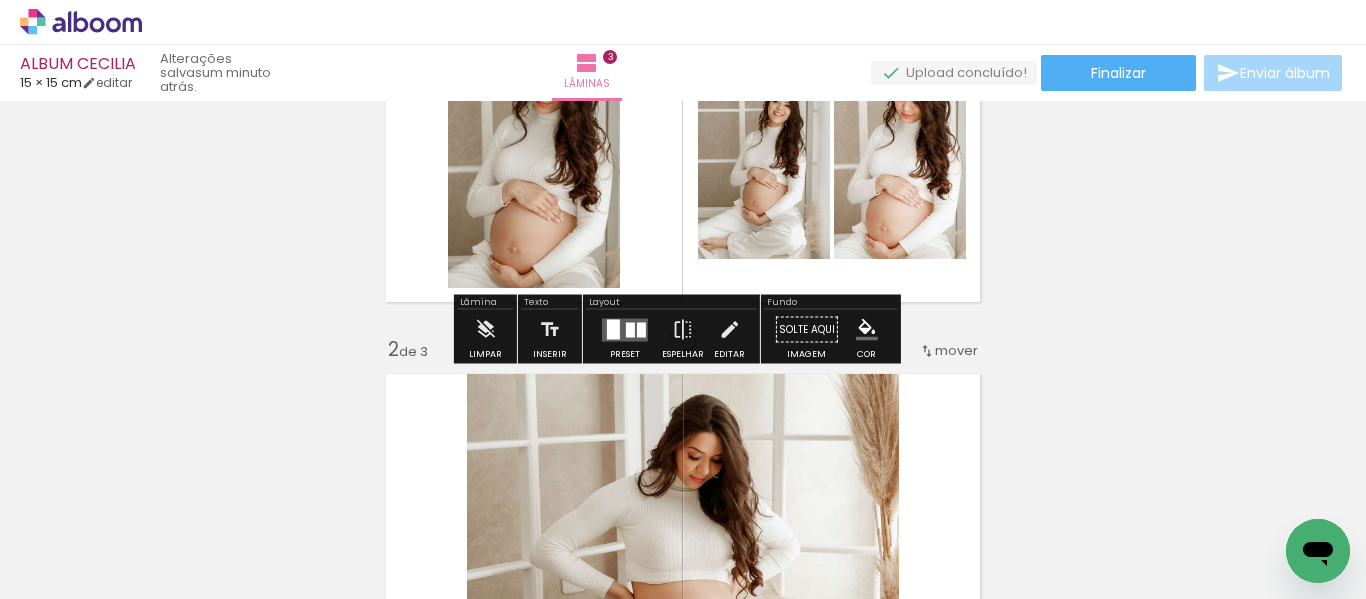 scroll, scrollTop: 155, scrollLeft: 0, axis: vertical 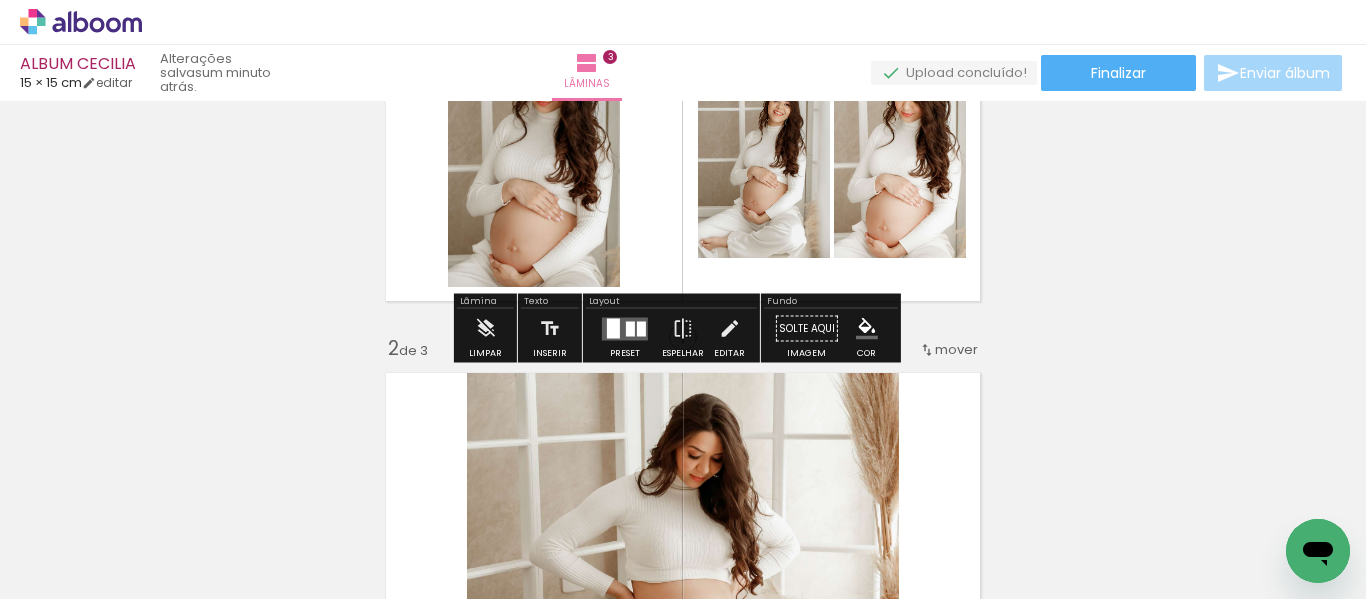 click at bounding box center (625, 329) 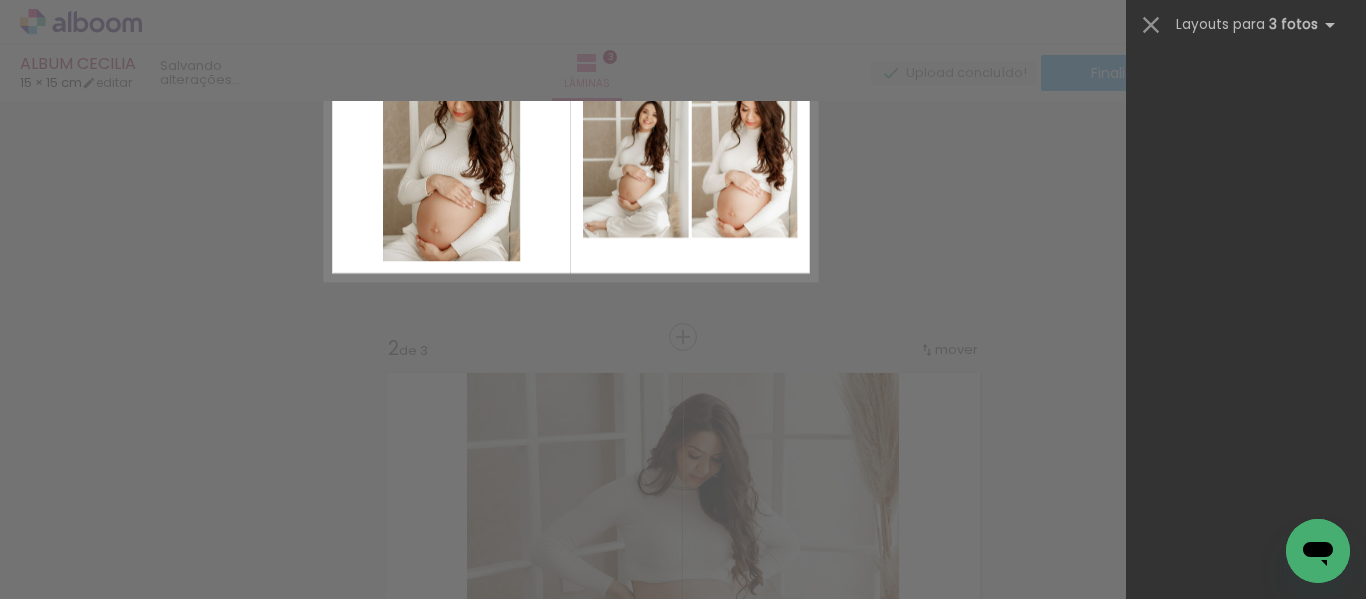 scroll, scrollTop: 0, scrollLeft: 0, axis: both 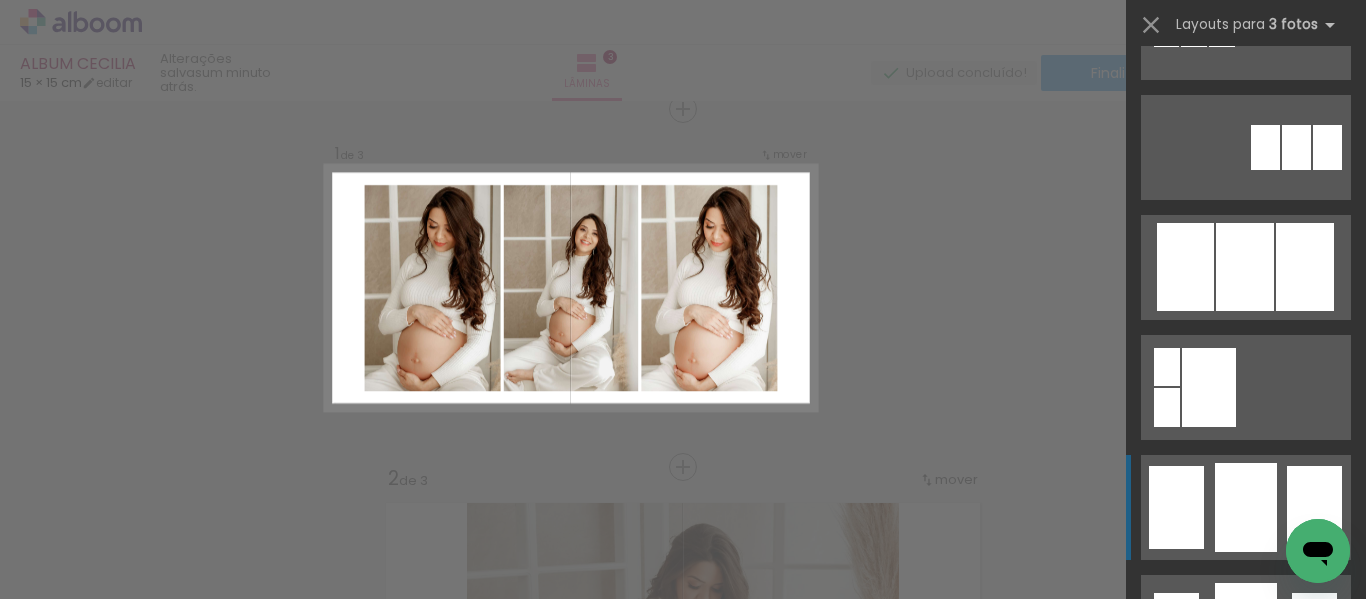 click at bounding box center (1246, 507) 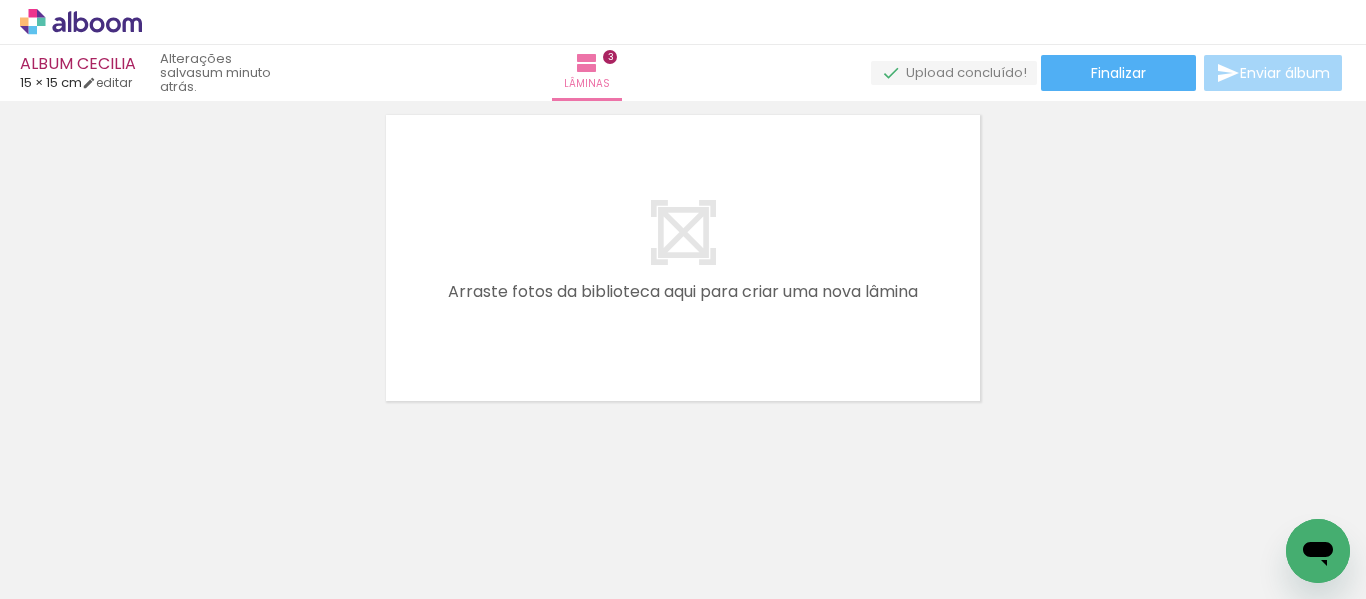 scroll, scrollTop: 1130, scrollLeft: 0, axis: vertical 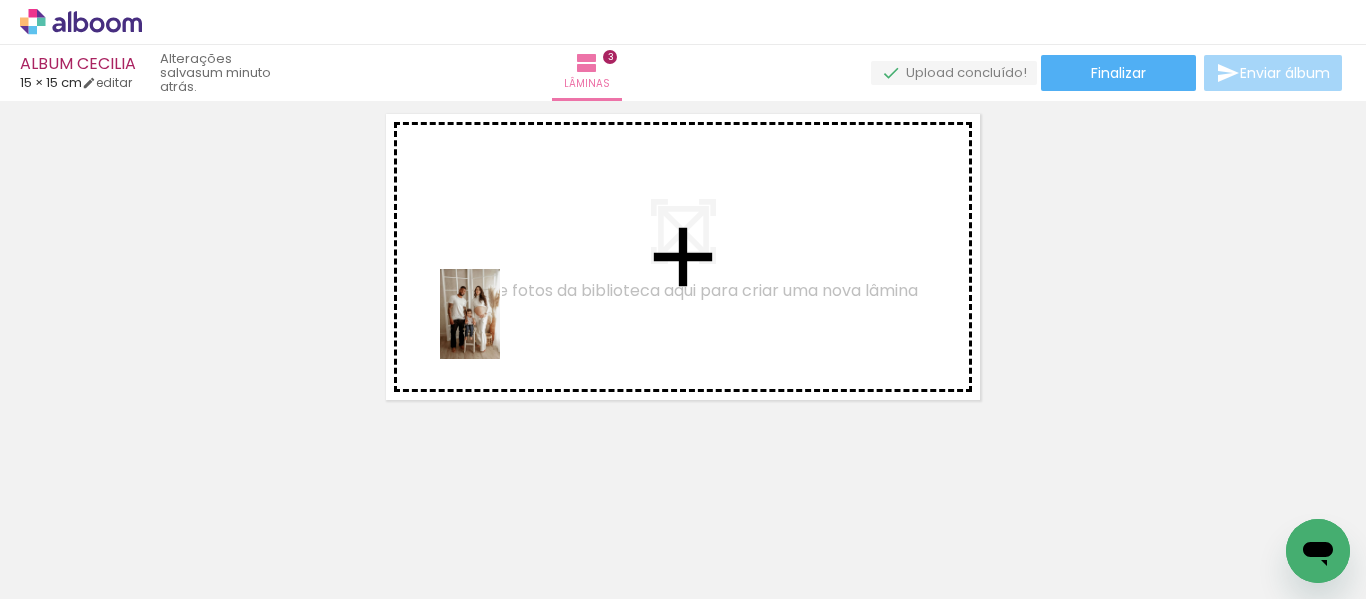 drag, startPoint x: 270, startPoint y: 517, endPoint x: 499, endPoint y: 327, distance: 297.5584 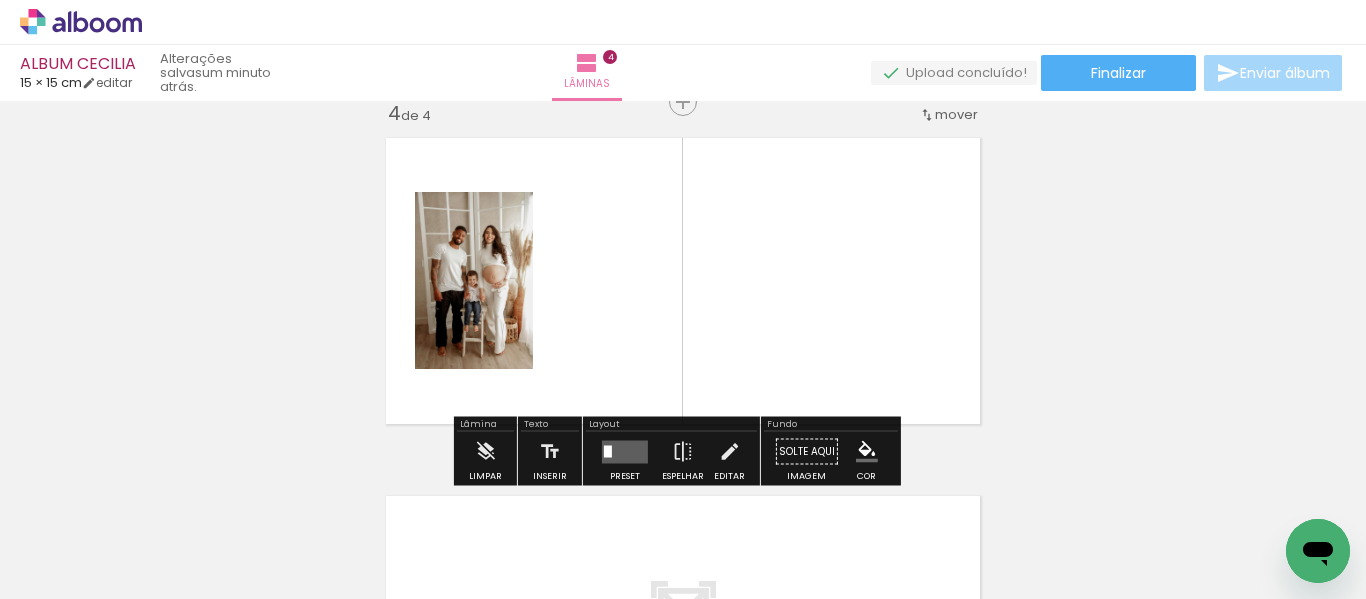 scroll, scrollTop: 1099, scrollLeft: 0, axis: vertical 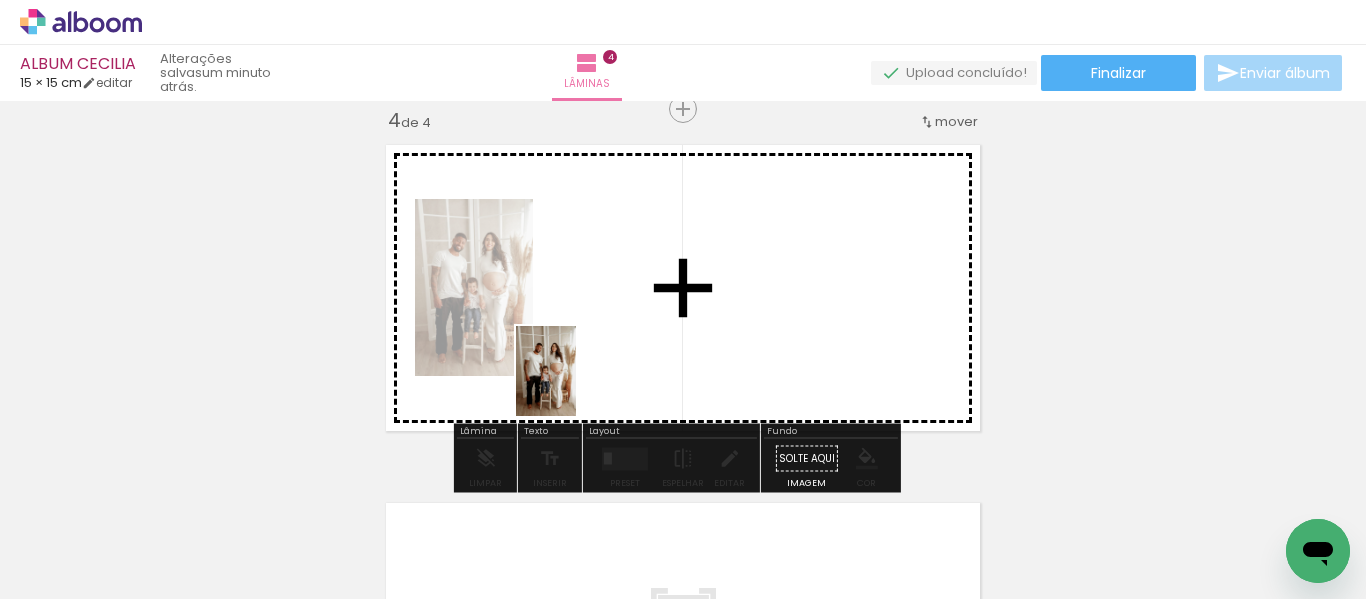 drag, startPoint x: 378, startPoint y: 531, endPoint x: 613, endPoint y: 366, distance: 287.14108 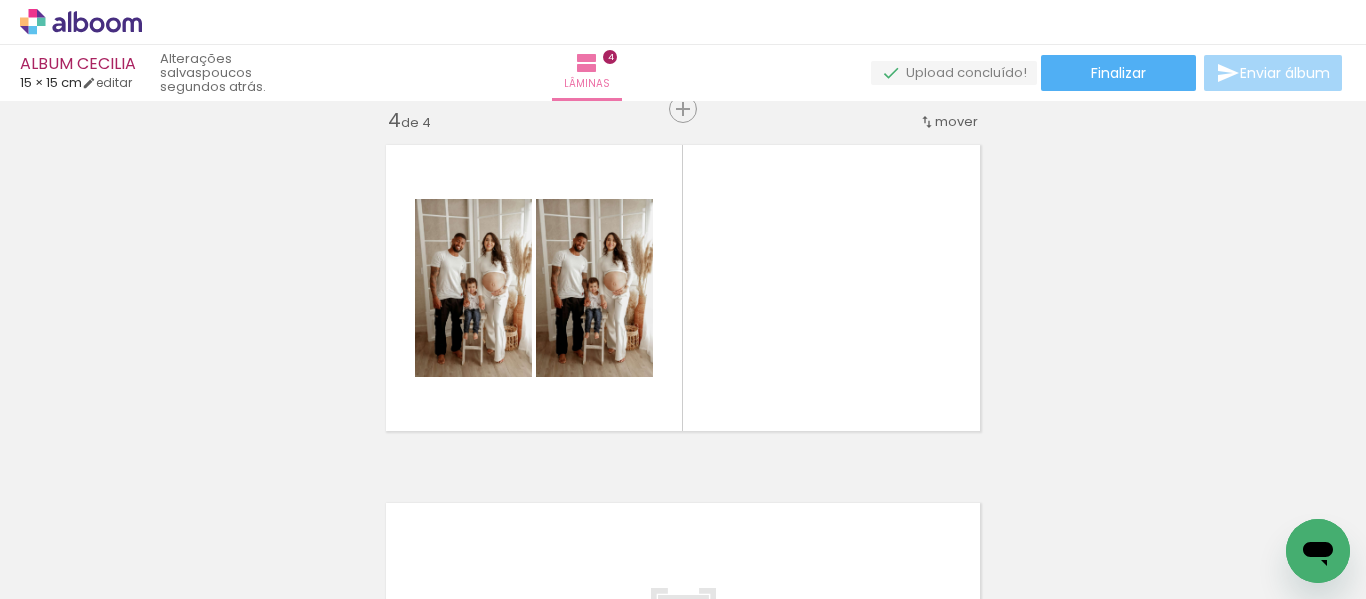 scroll, scrollTop: 0, scrollLeft: 4286, axis: horizontal 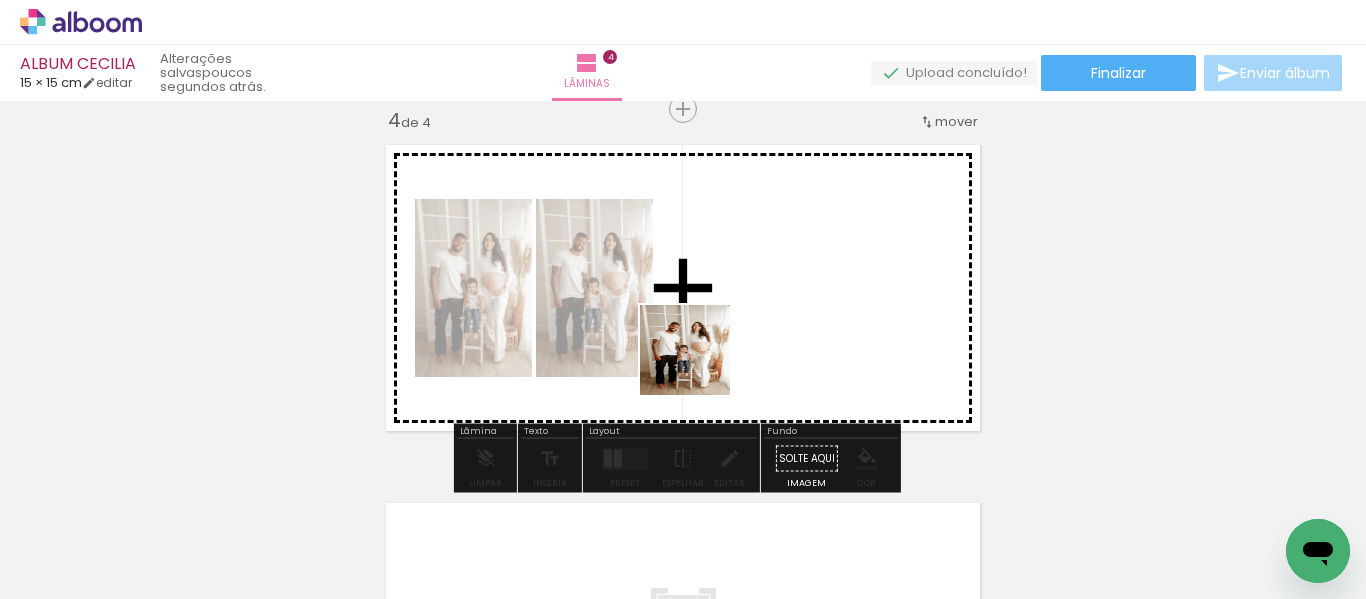 drag, startPoint x: 641, startPoint y: 522, endPoint x: 709, endPoint y: 357, distance: 178.46288 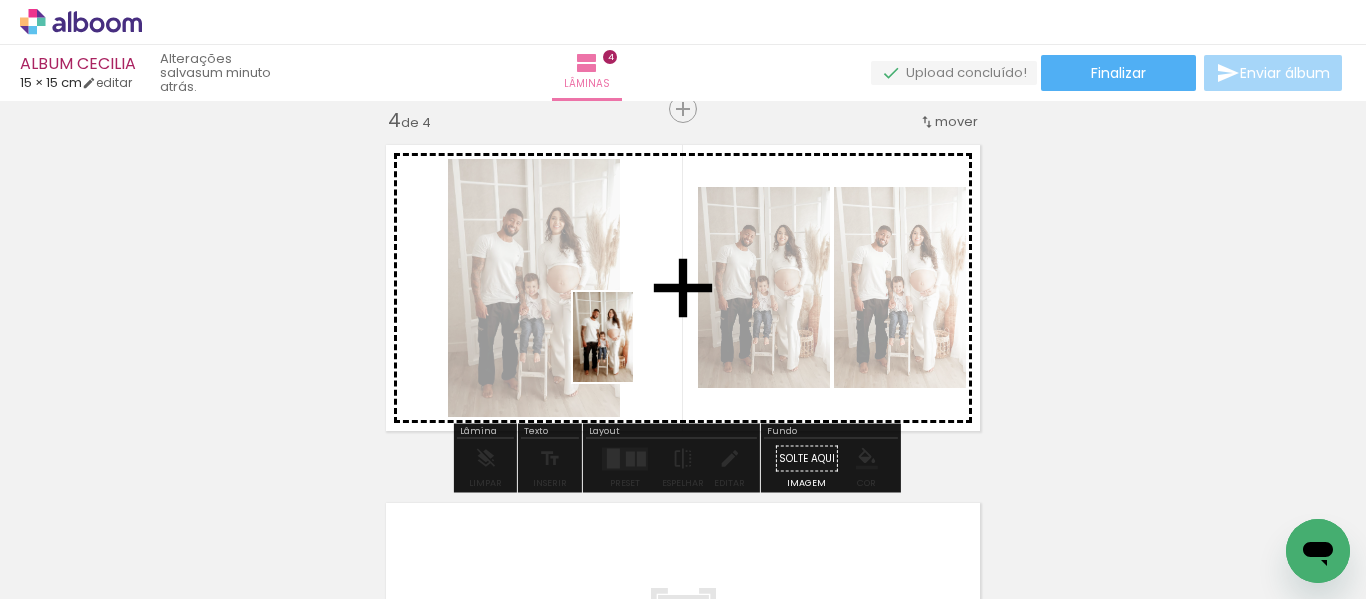 drag, startPoint x: 722, startPoint y: 539, endPoint x: 633, endPoint y: 350, distance: 208.90668 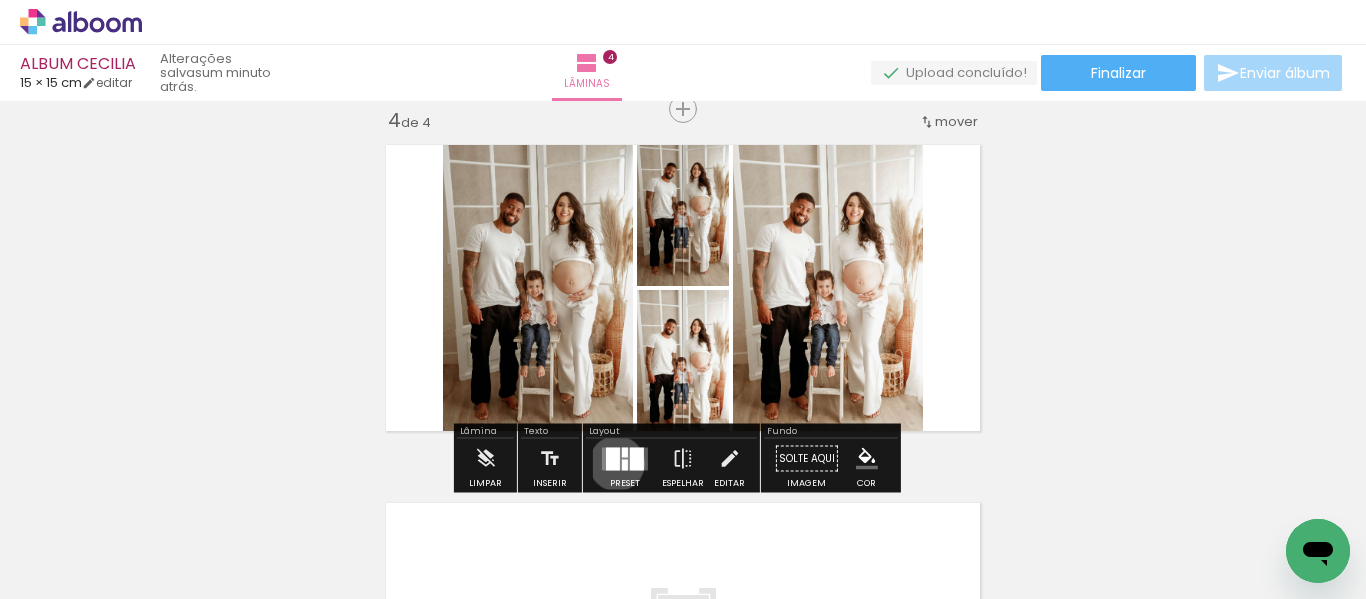 click at bounding box center [613, 458] 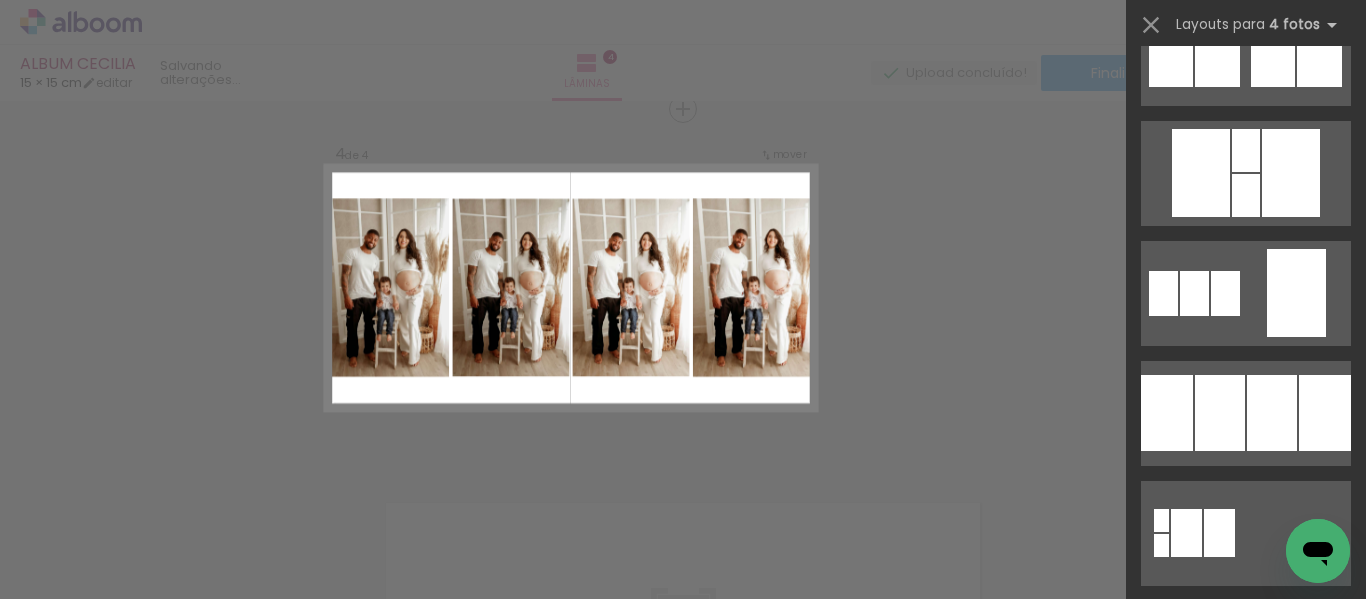 scroll, scrollTop: 1934, scrollLeft: 0, axis: vertical 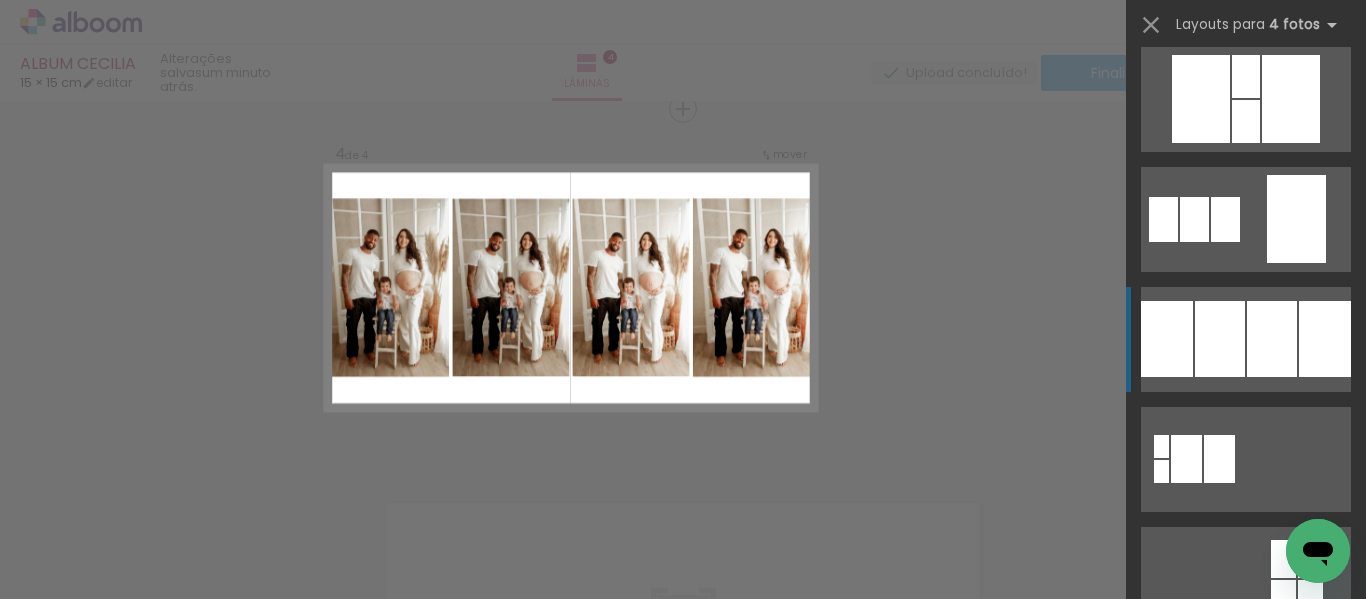 drag, startPoint x: 1165, startPoint y: 357, endPoint x: 1183, endPoint y: 354, distance: 18.248287 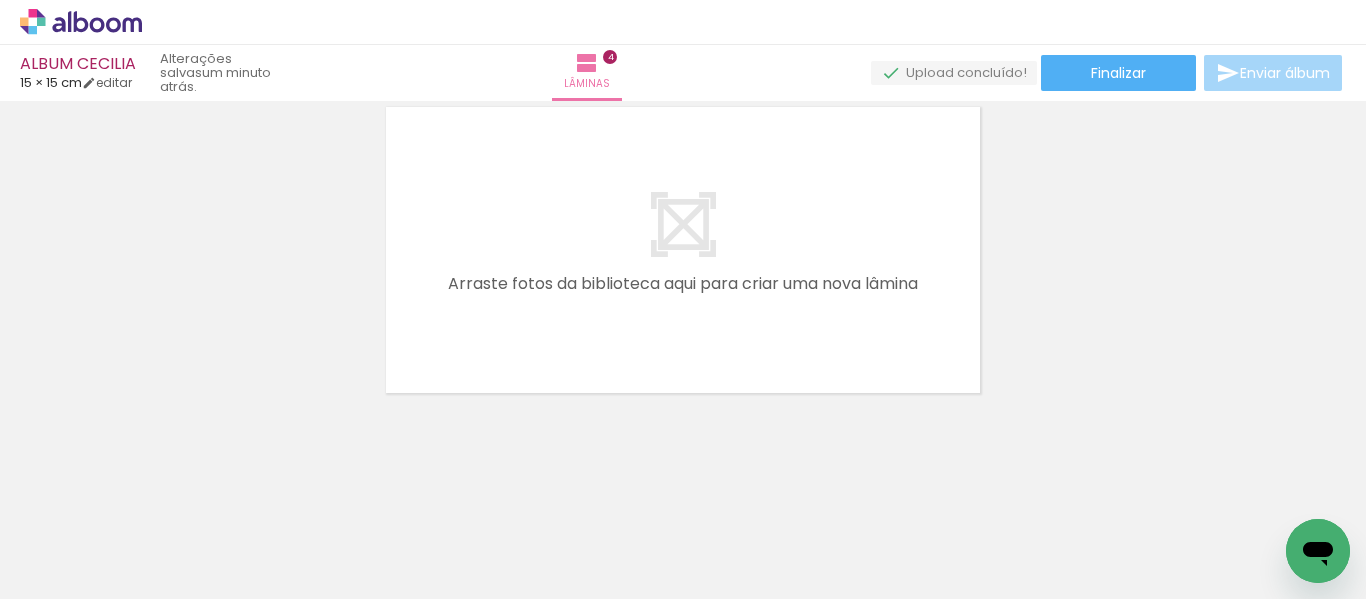 scroll, scrollTop: 1495, scrollLeft: 0, axis: vertical 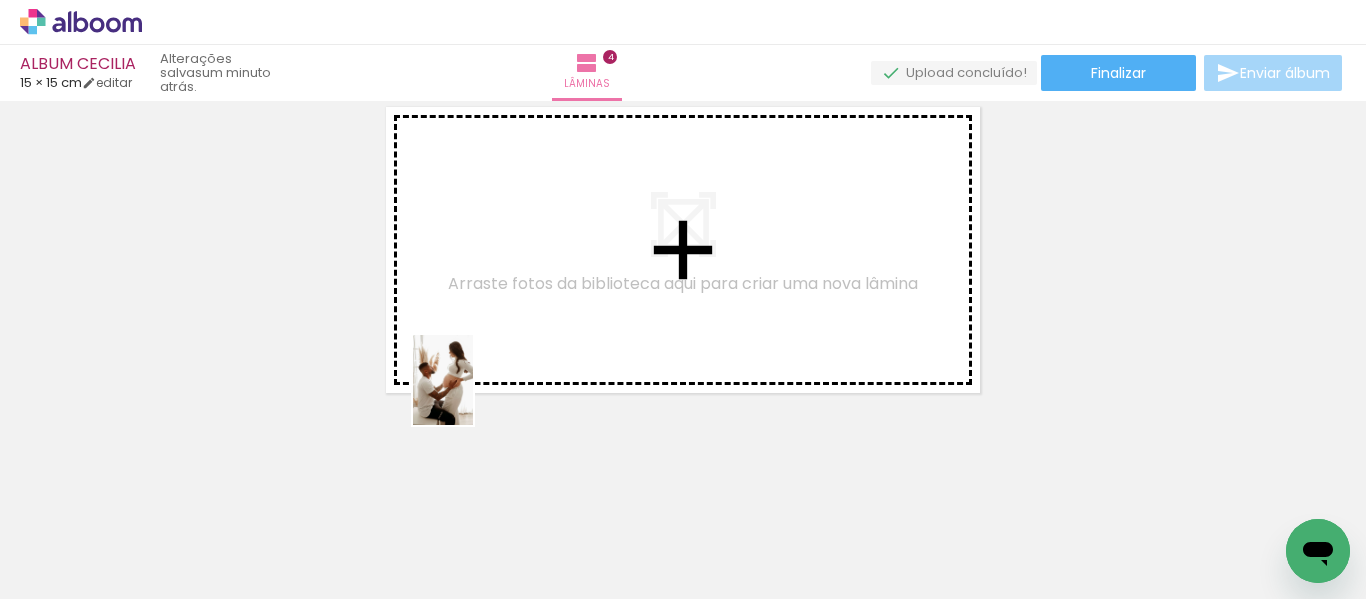 drag, startPoint x: 292, startPoint y: 538, endPoint x: 470, endPoint y: 394, distance: 228.95415 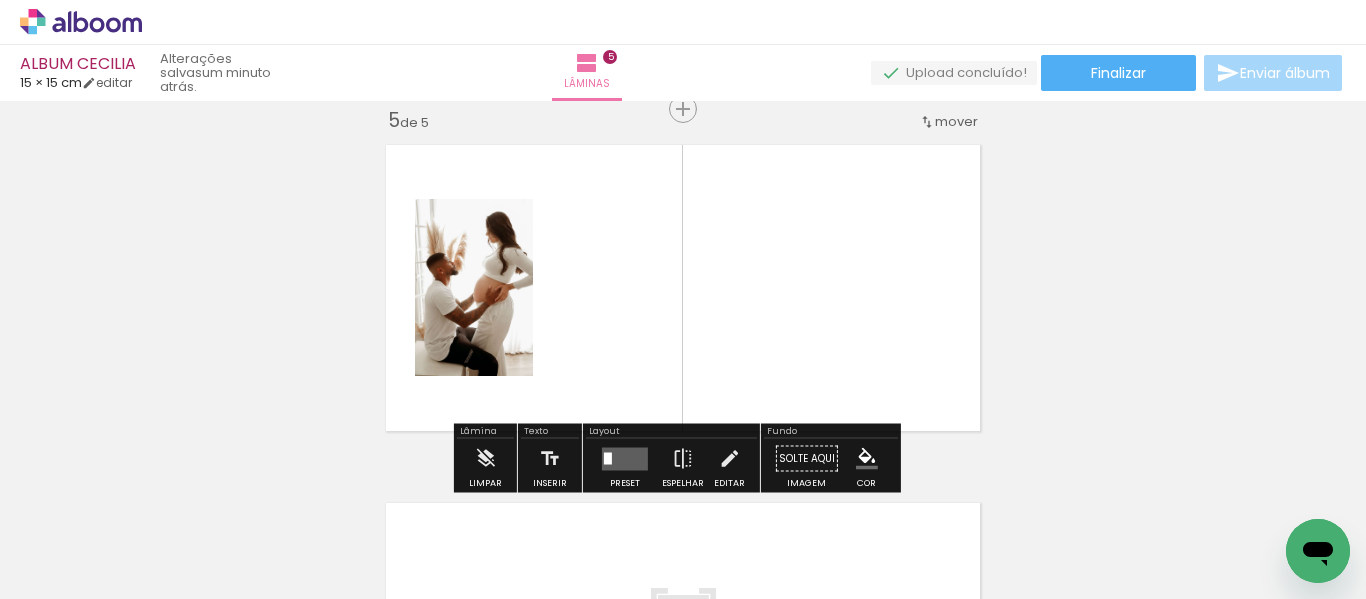 scroll, scrollTop: 1457, scrollLeft: 0, axis: vertical 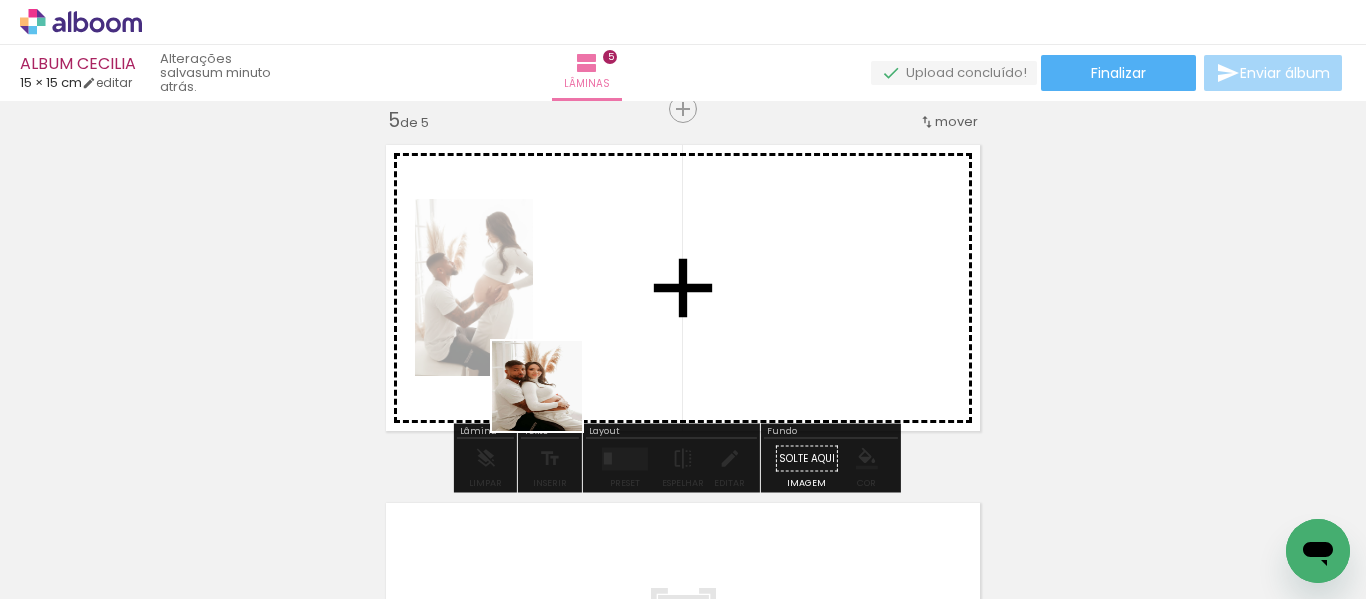 drag, startPoint x: 396, startPoint y: 549, endPoint x: 572, endPoint y: 388, distance: 238.53091 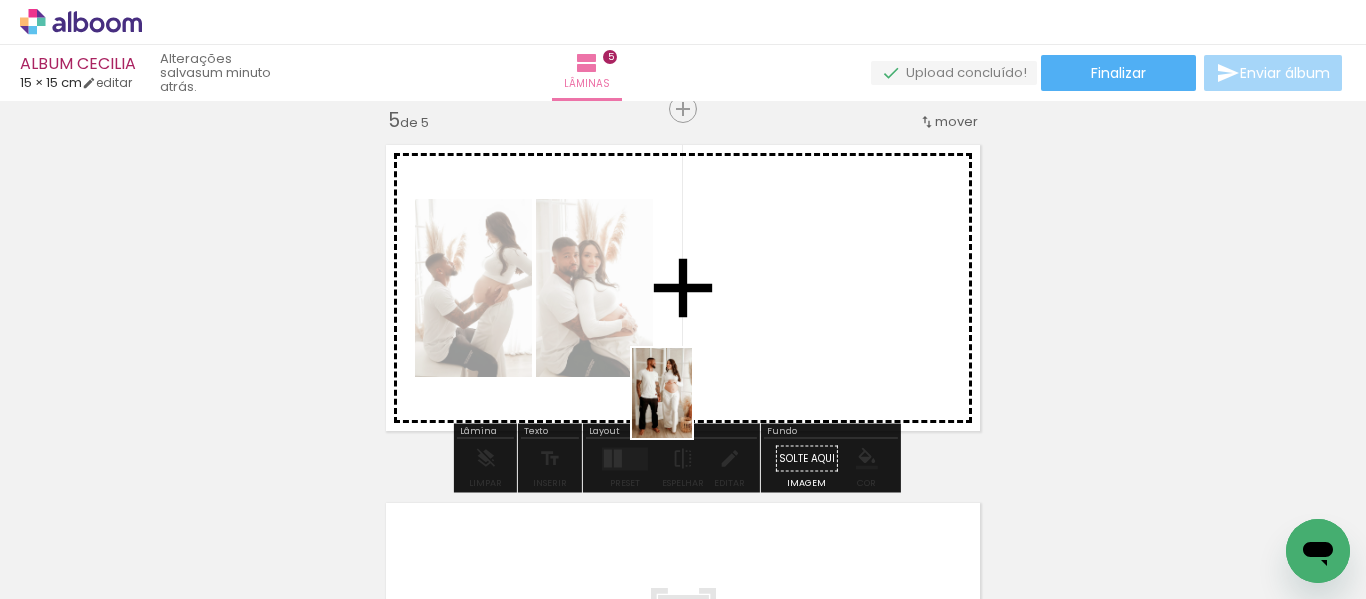 drag, startPoint x: 580, startPoint y: 490, endPoint x: 685, endPoint y: 406, distance: 134.4656 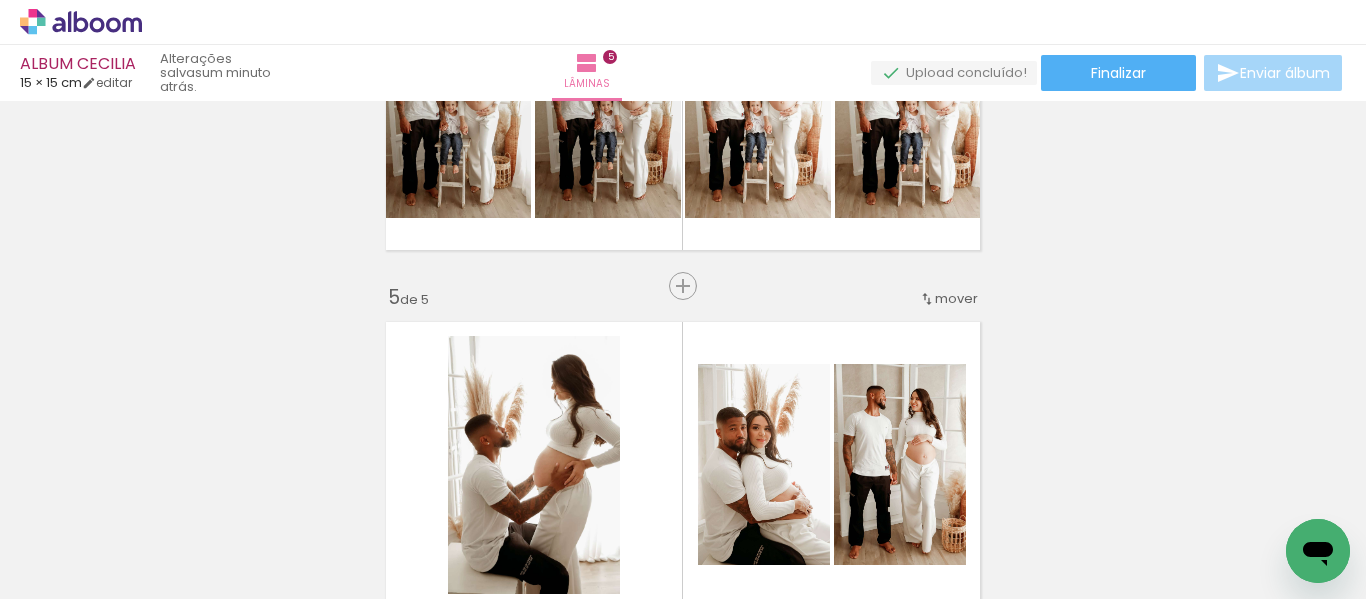 scroll, scrollTop: 1263, scrollLeft: 0, axis: vertical 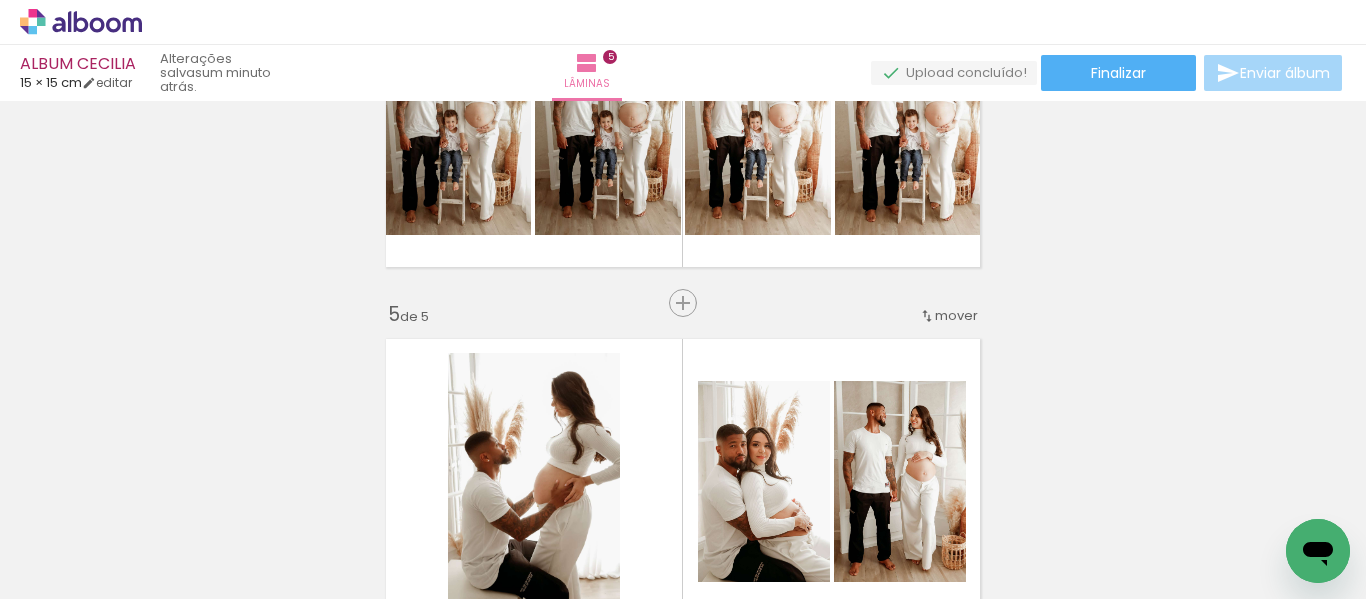 click on "Inserir lâmina 1  de 5  Inserir lâmina 2  de 5  Inserir lâmina 3  de 5  Inserir lâmina 4  de 5  Inserir lâmina 5  de 5" at bounding box center (683, -81) 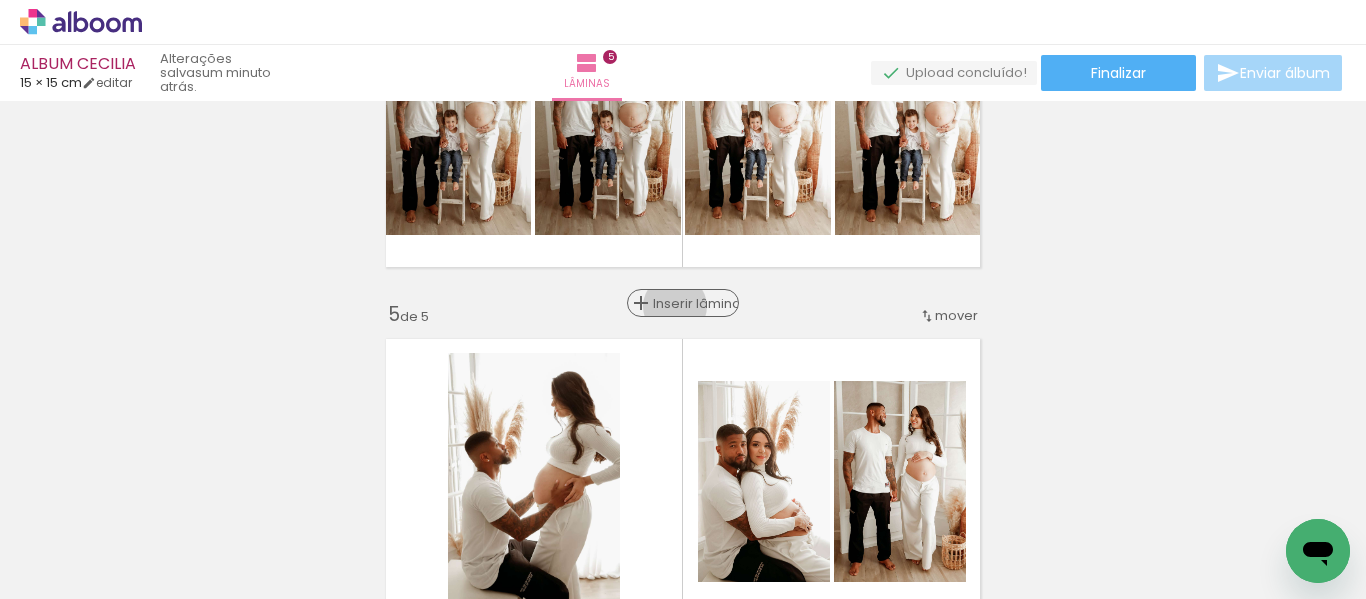 click on "Inserir lâmina" at bounding box center (692, 303) 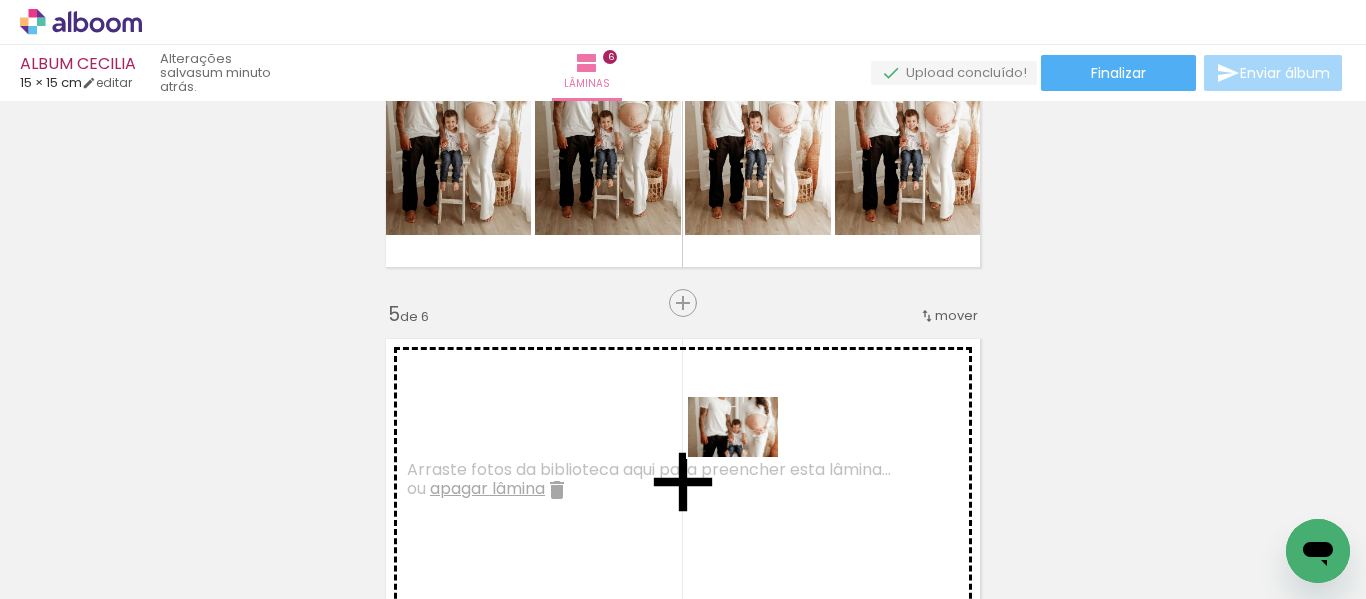 drag, startPoint x: 812, startPoint y: 508, endPoint x: 747, endPoint y: 454, distance: 84.50444 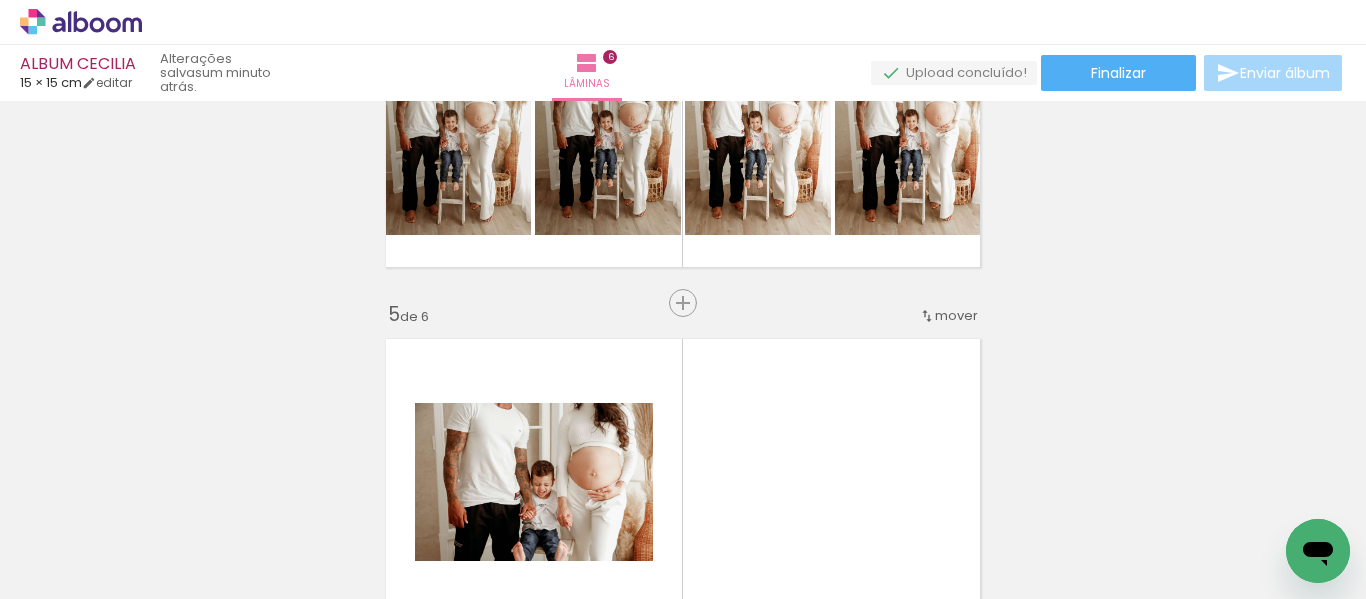 scroll, scrollTop: 1526, scrollLeft: 0, axis: vertical 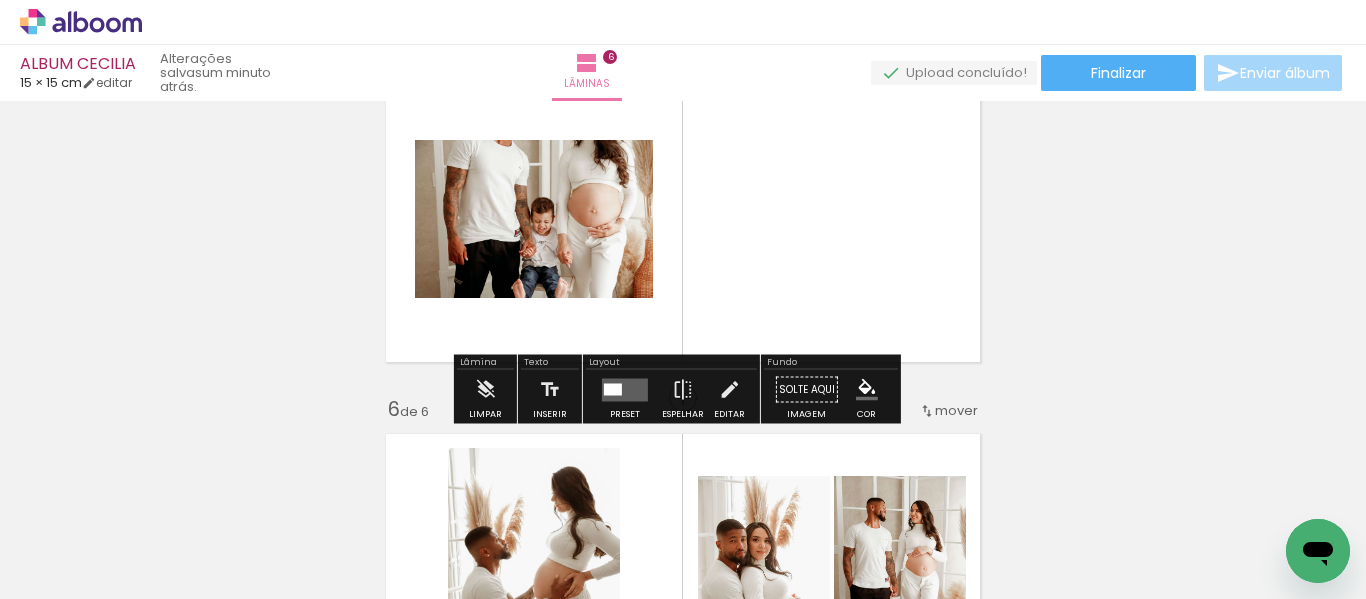 click at bounding box center (625, 389) 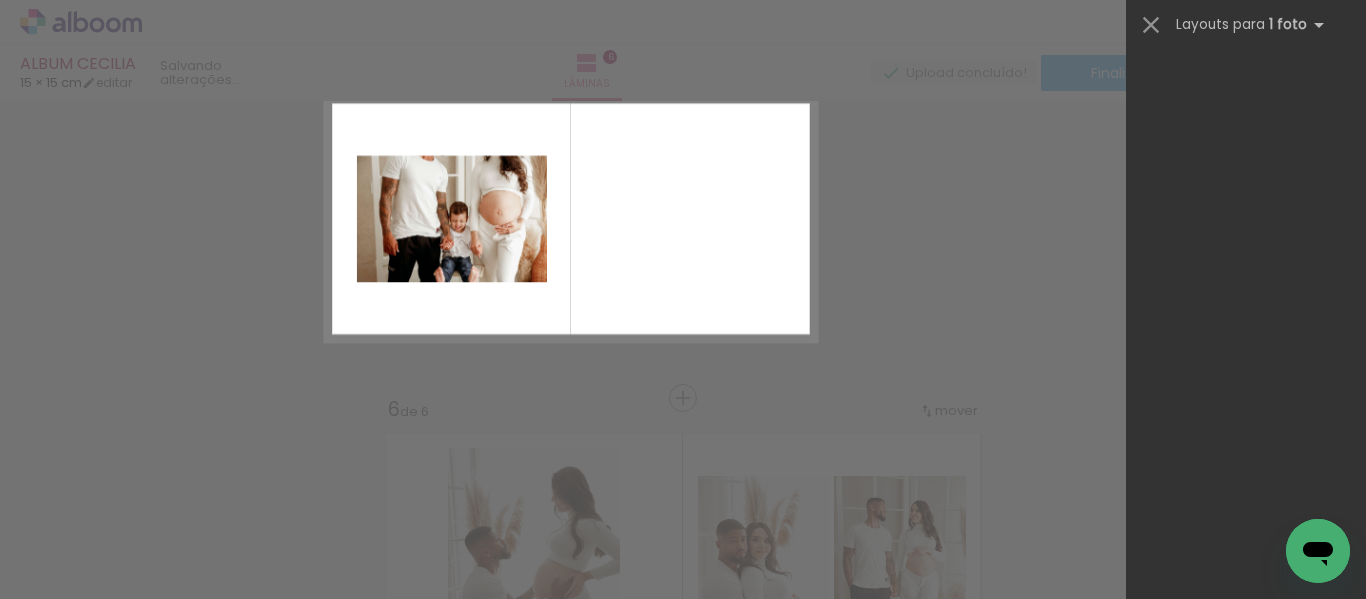 scroll, scrollTop: 0, scrollLeft: 0, axis: both 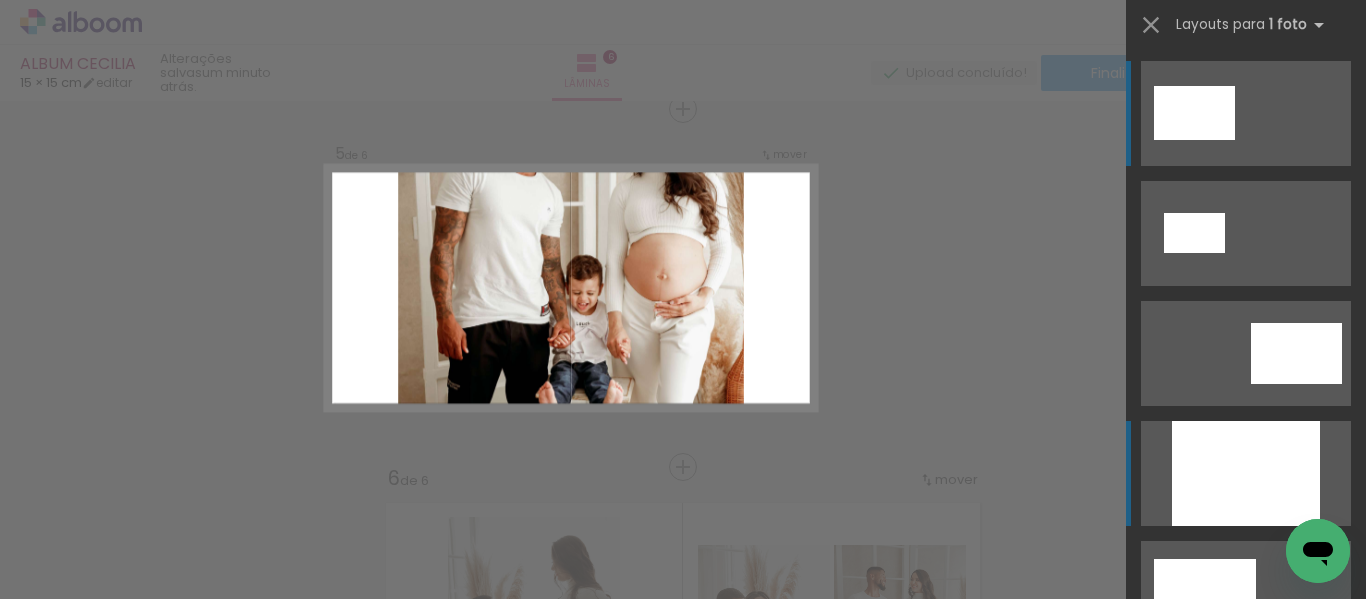 click at bounding box center [1246, 473] 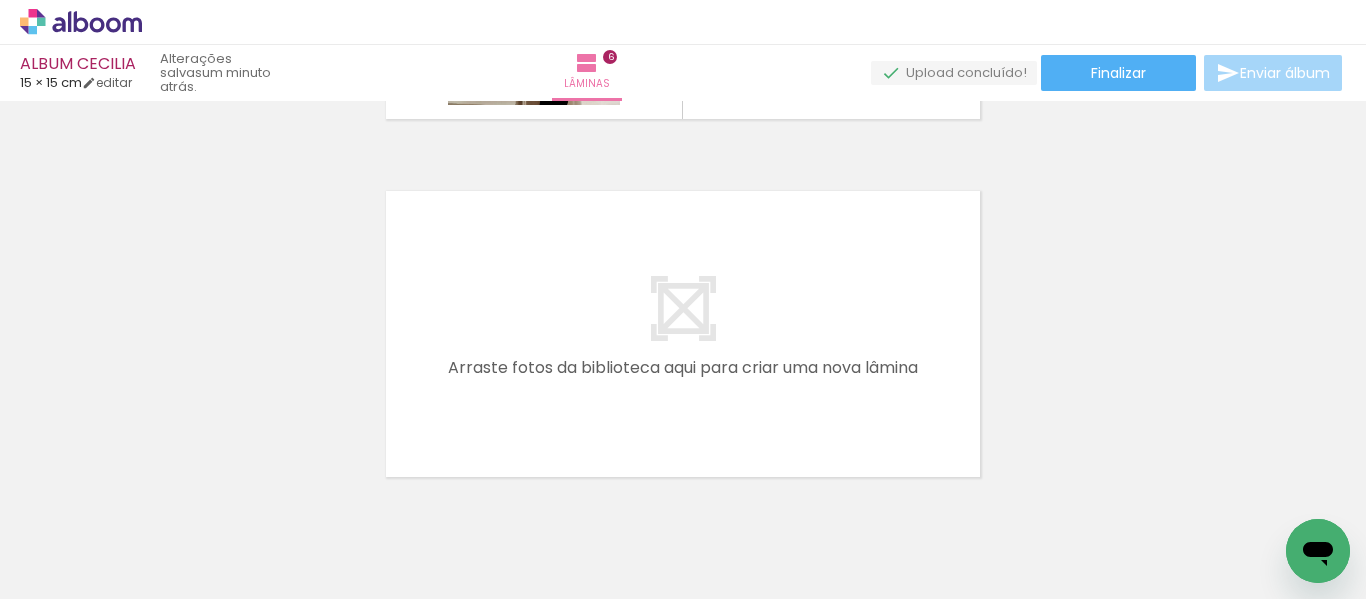 scroll, scrollTop: 2211, scrollLeft: 0, axis: vertical 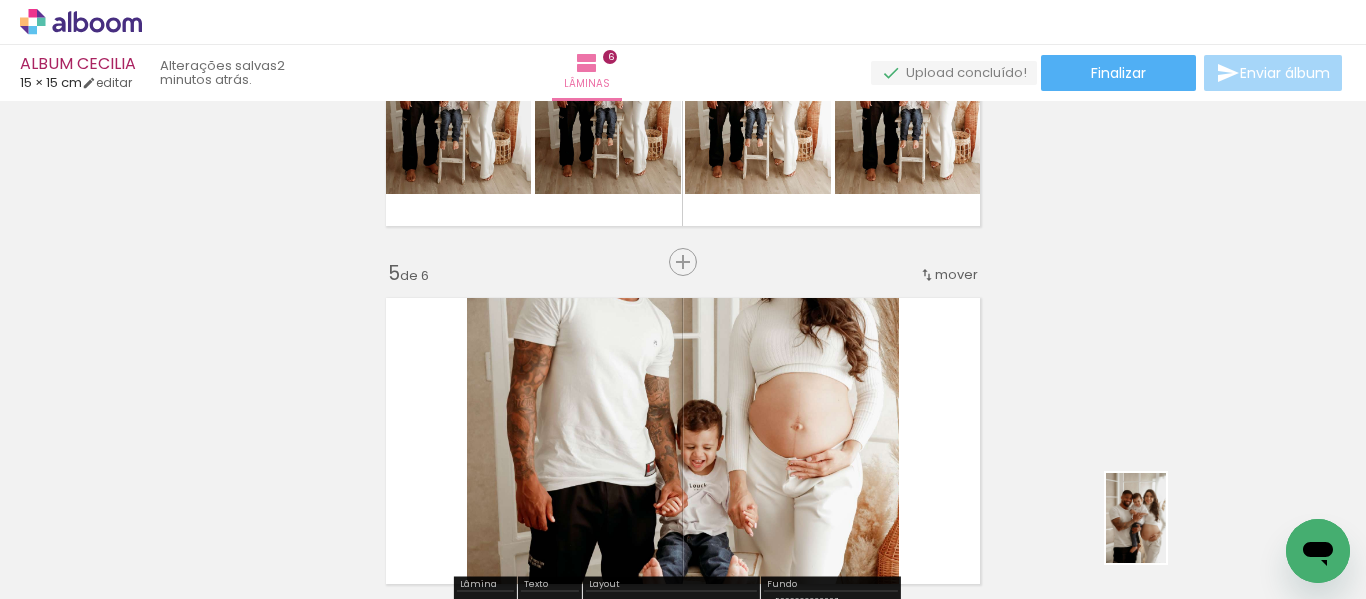 drag, startPoint x: 992, startPoint y: 442, endPoint x: 1167, endPoint y: 532, distance: 196.78668 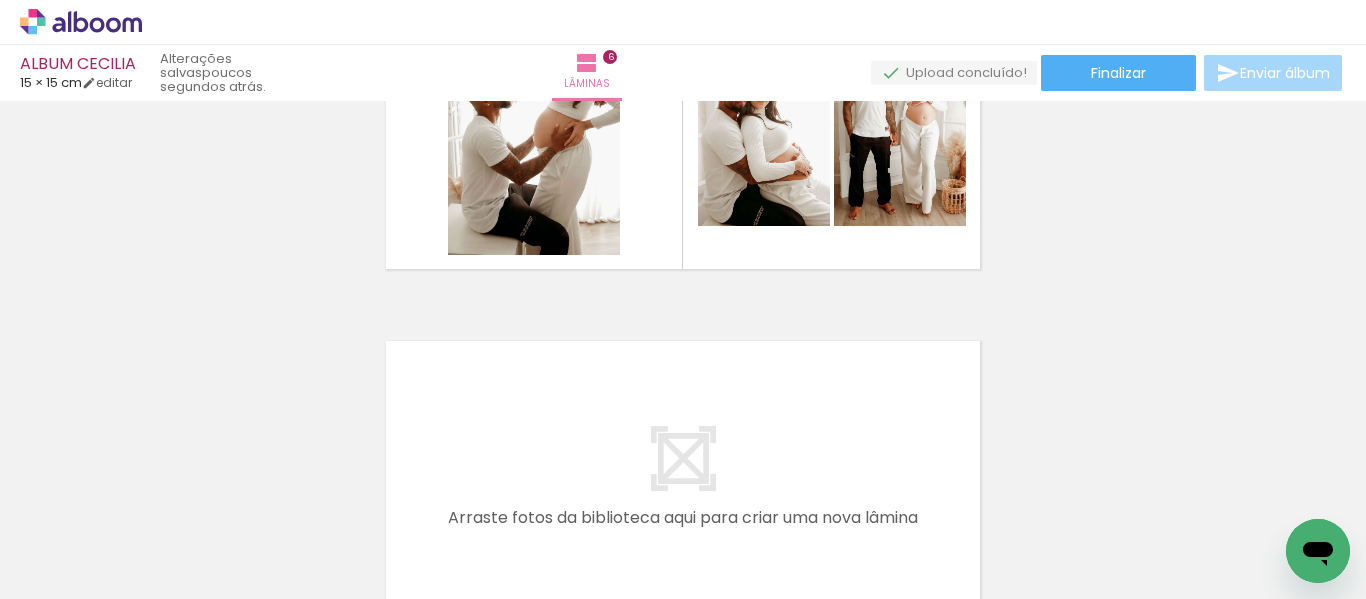 scroll, scrollTop: 1978, scrollLeft: 0, axis: vertical 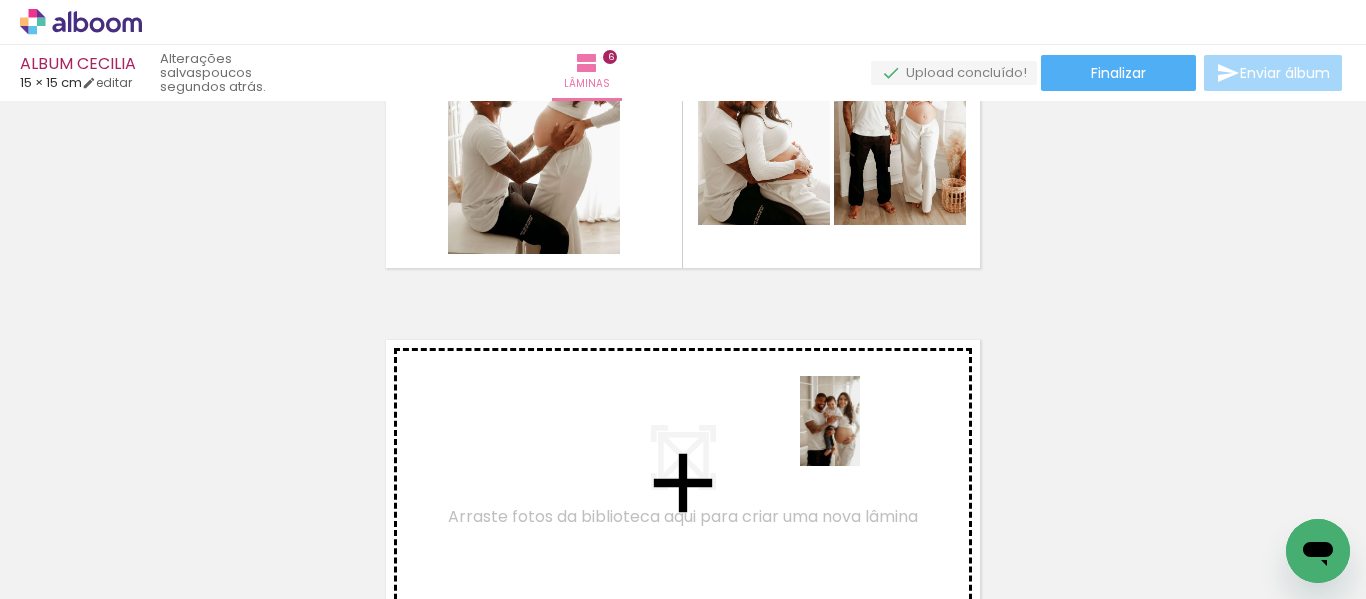 drag, startPoint x: 1173, startPoint y: 507, endPoint x: 855, endPoint y: 434, distance: 326.27136 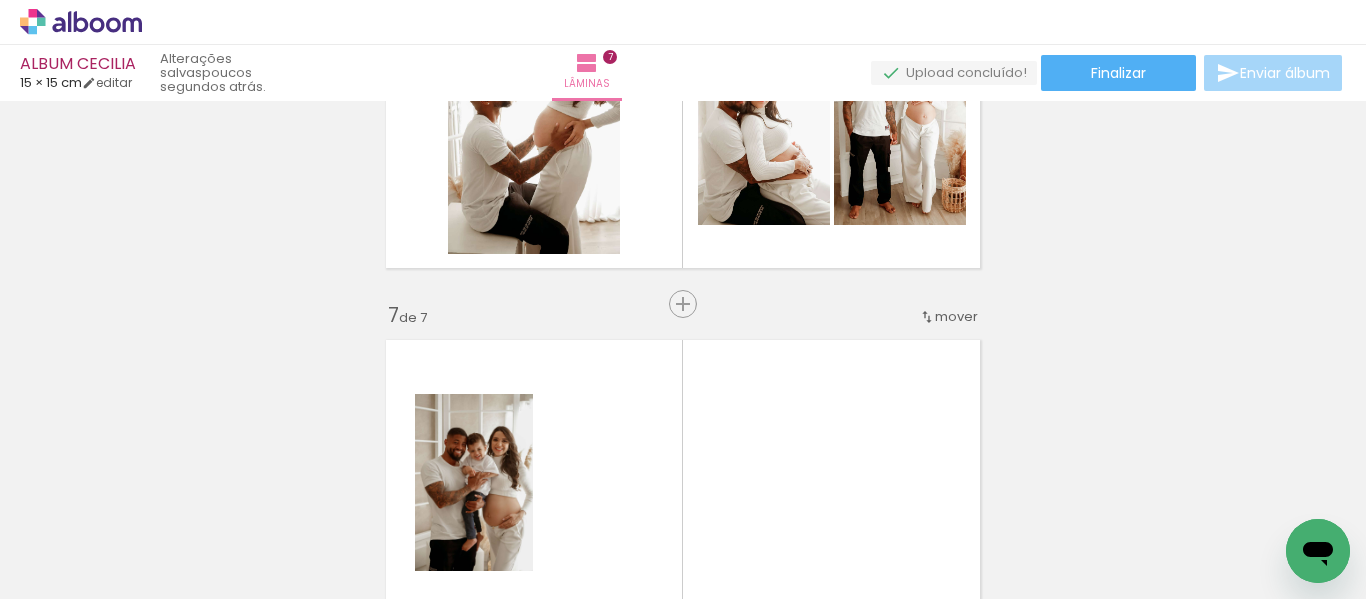 scroll, scrollTop: 2173, scrollLeft: 0, axis: vertical 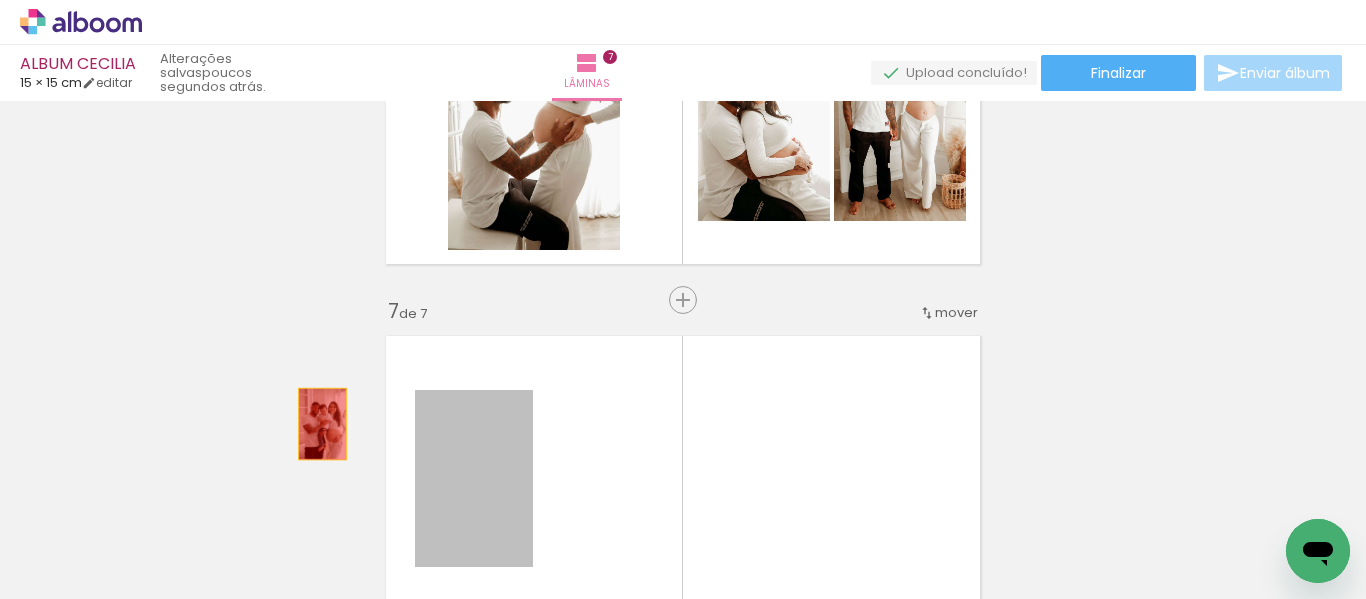drag, startPoint x: 490, startPoint y: 433, endPoint x: 316, endPoint y: 424, distance: 174.2326 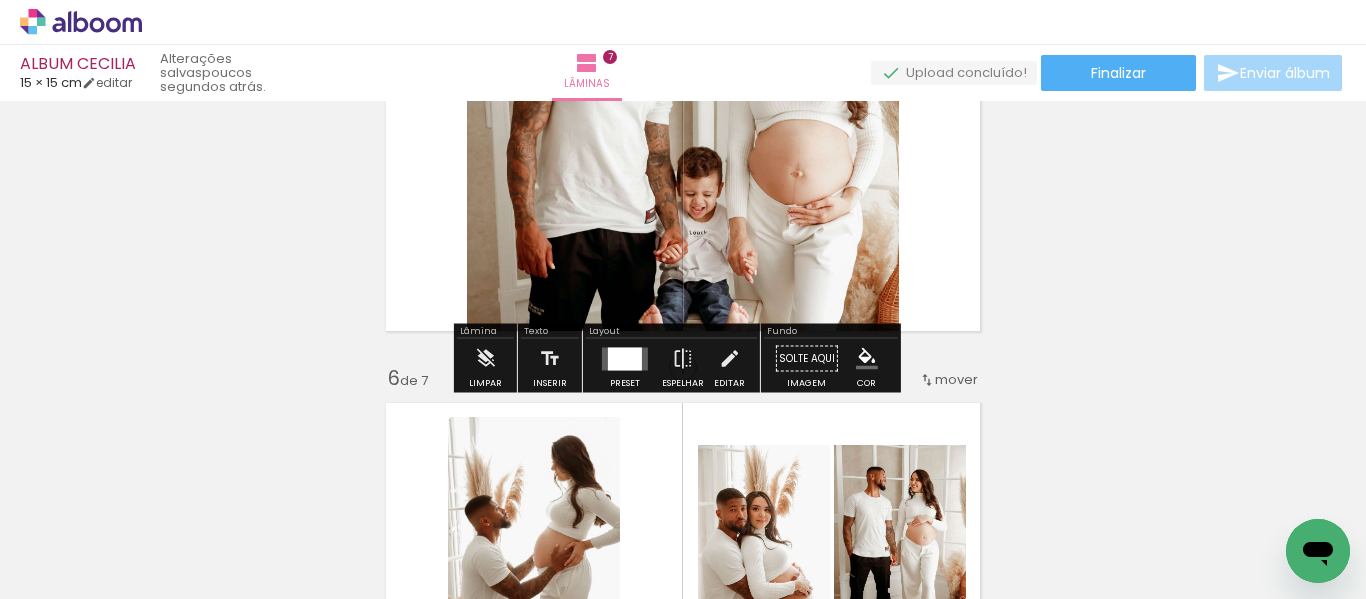 scroll, scrollTop: 1556, scrollLeft: 0, axis: vertical 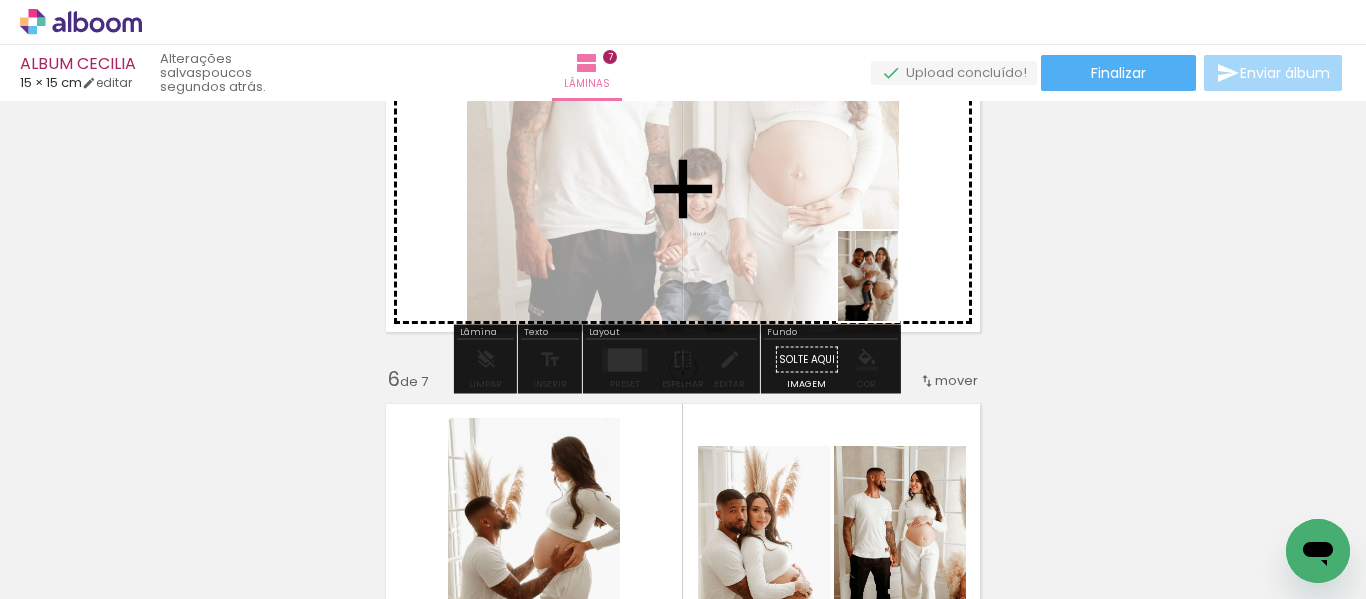 drag, startPoint x: 1188, startPoint y: 540, endPoint x: 897, endPoint y: 273, distance: 394.93036 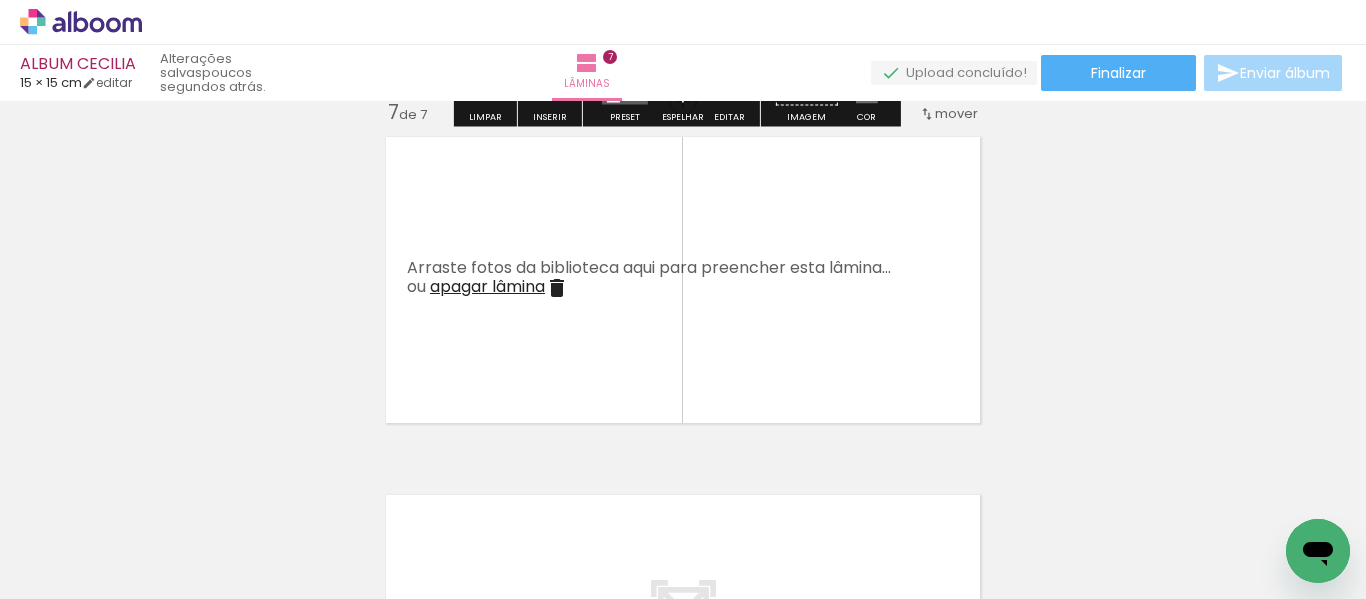 scroll, scrollTop: 2183, scrollLeft: 0, axis: vertical 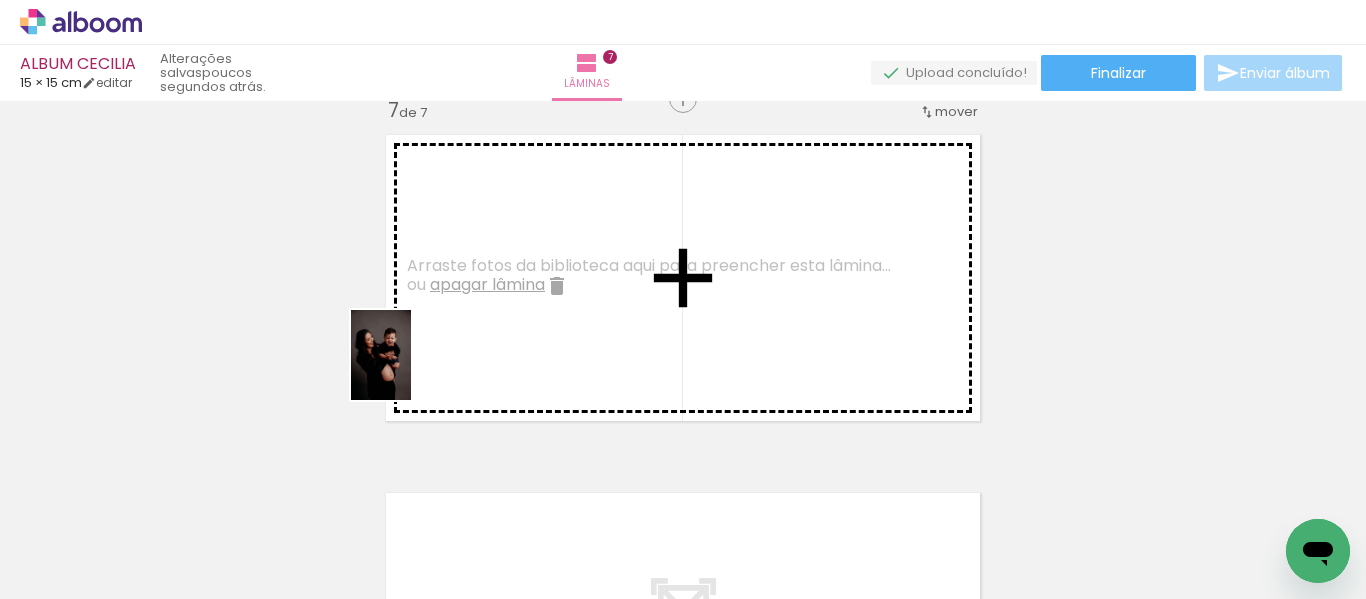 drag, startPoint x: 185, startPoint y: 522, endPoint x: 413, endPoint y: 370, distance: 274.0219 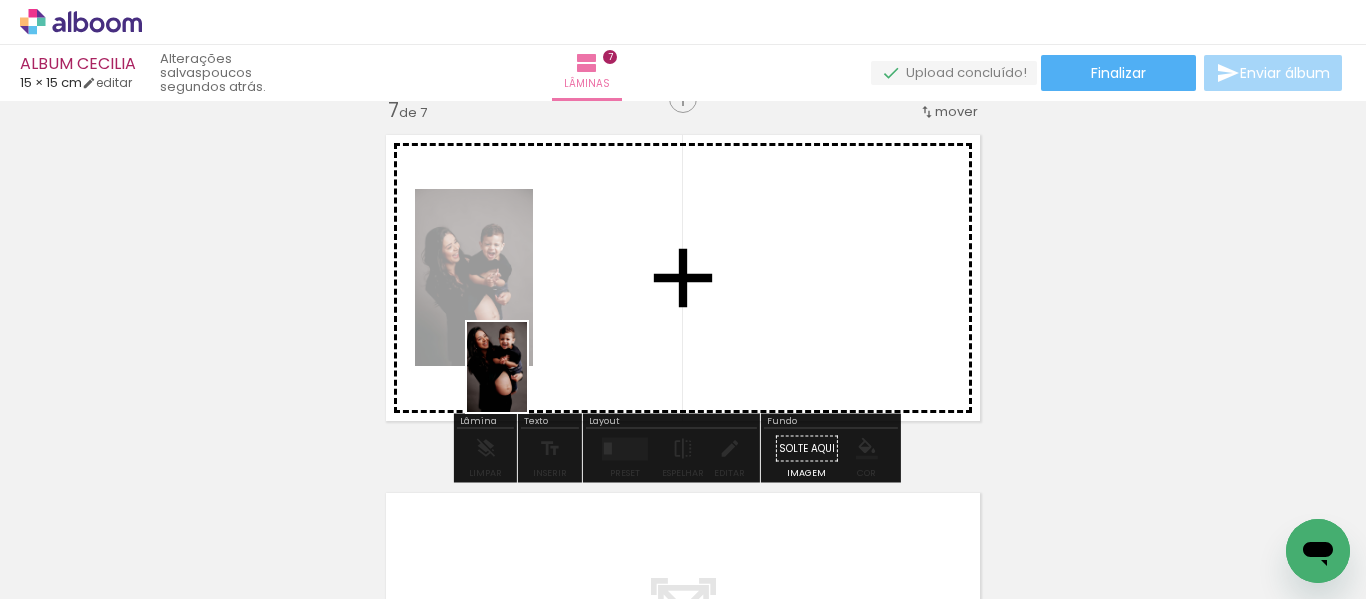 drag, startPoint x: 282, startPoint y: 535, endPoint x: 533, endPoint y: 378, distance: 296.05743 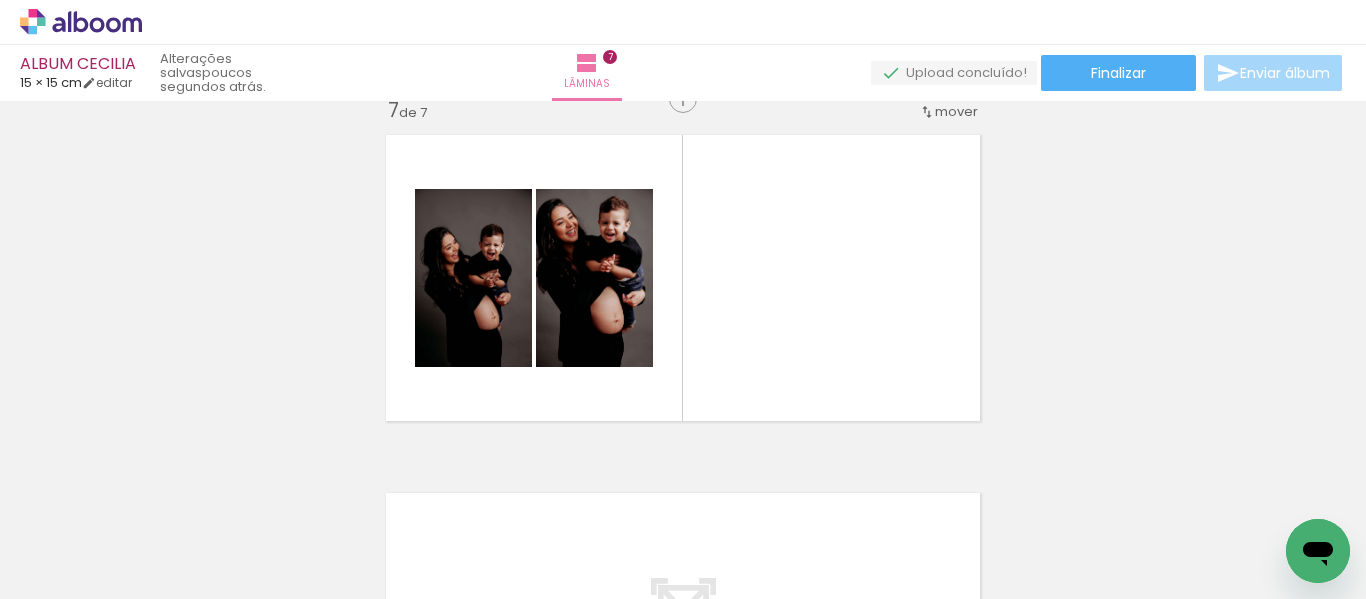 scroll, scrollTop: 0, scrollLeft: 5046, axis: horizontal 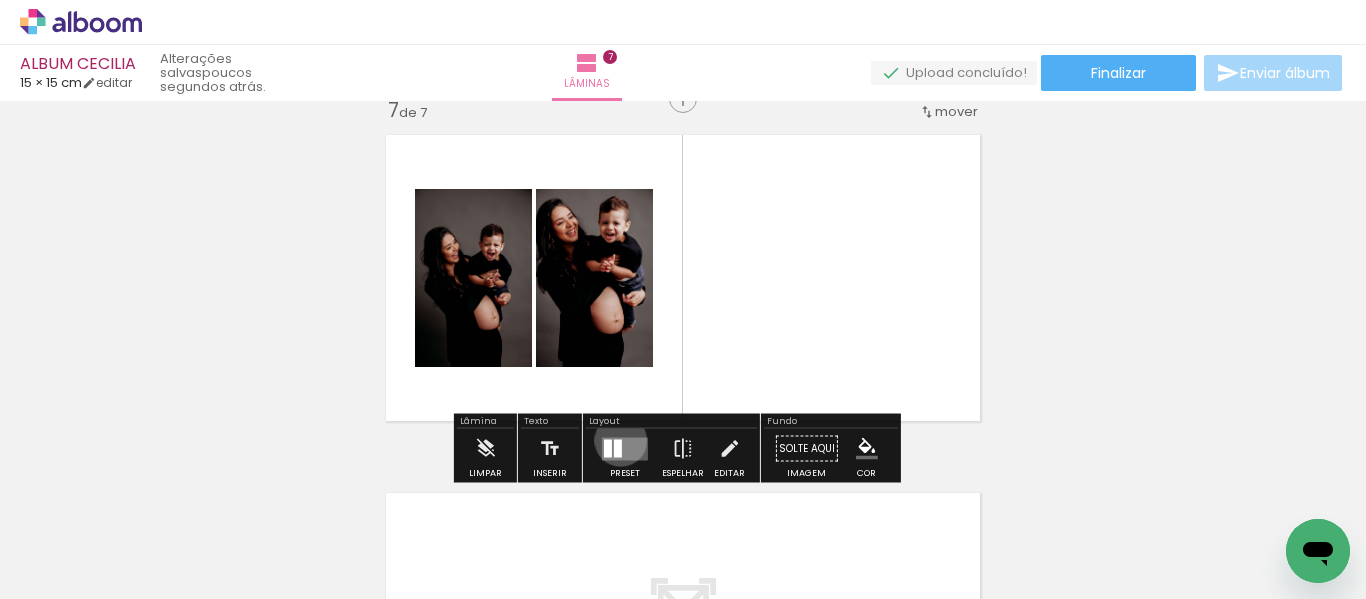 click at bounding box center [618, 448] 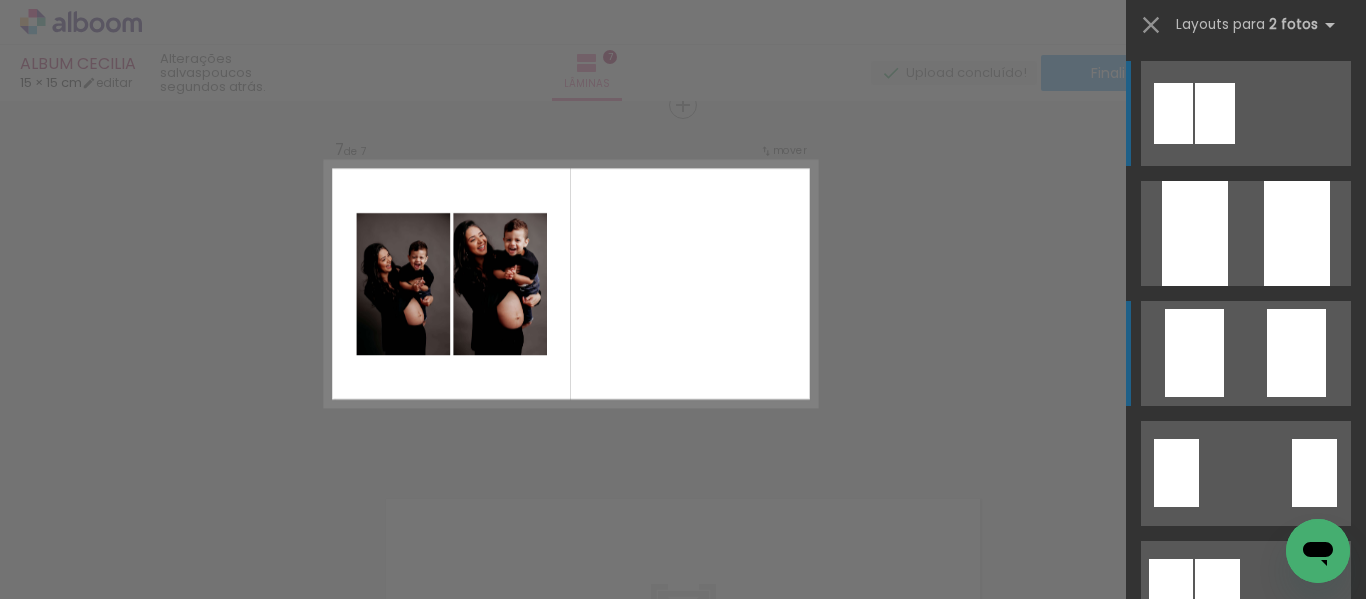 scroll, scrollTop: 2173, scrollLeft: 0, axis: vertical 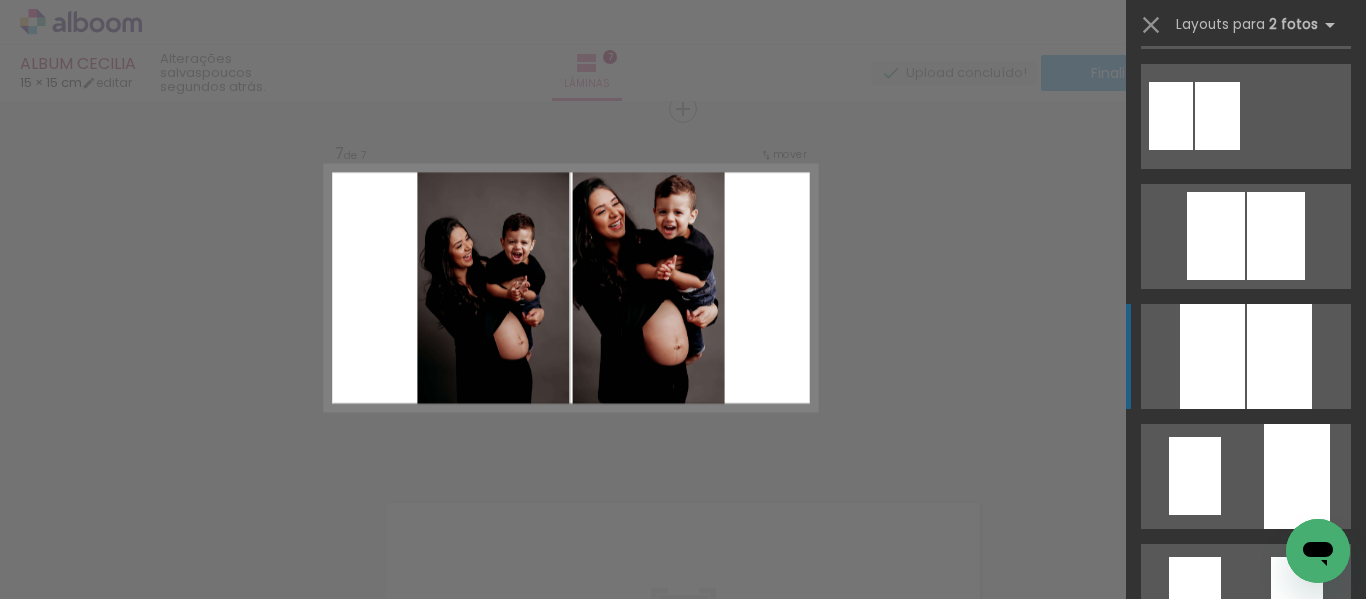 click at bounding box center (1297, -244) 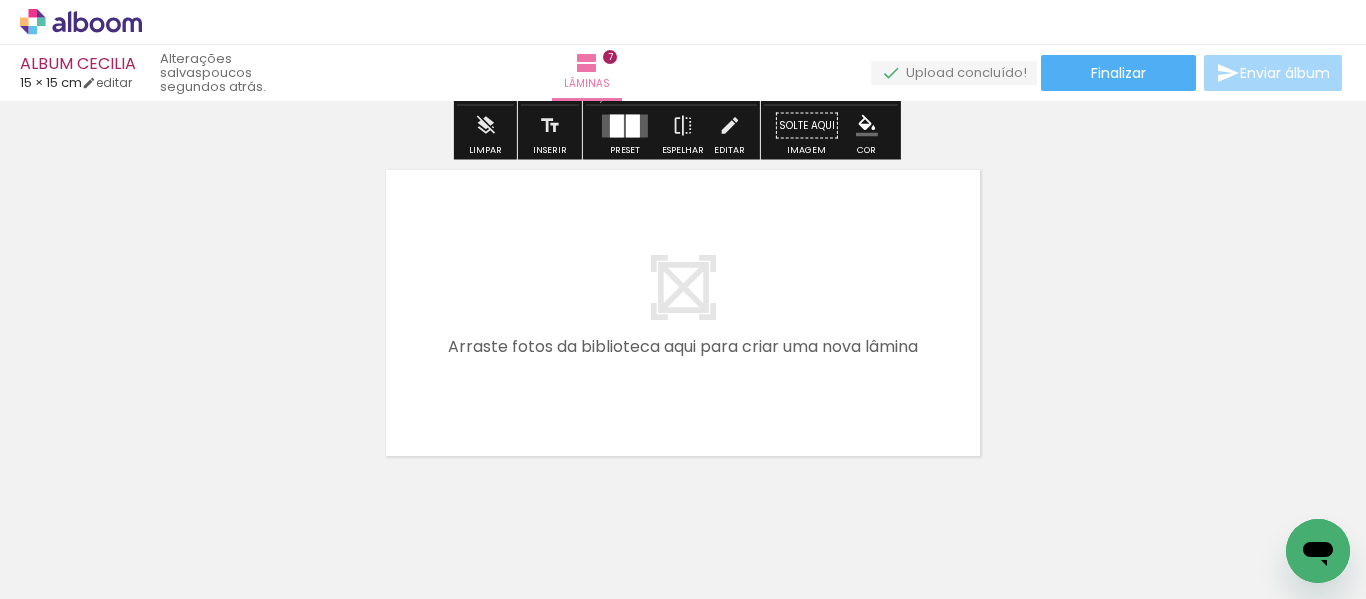 scroll, scrollTop: 2569, scrollLeft: 0, axis: vertical 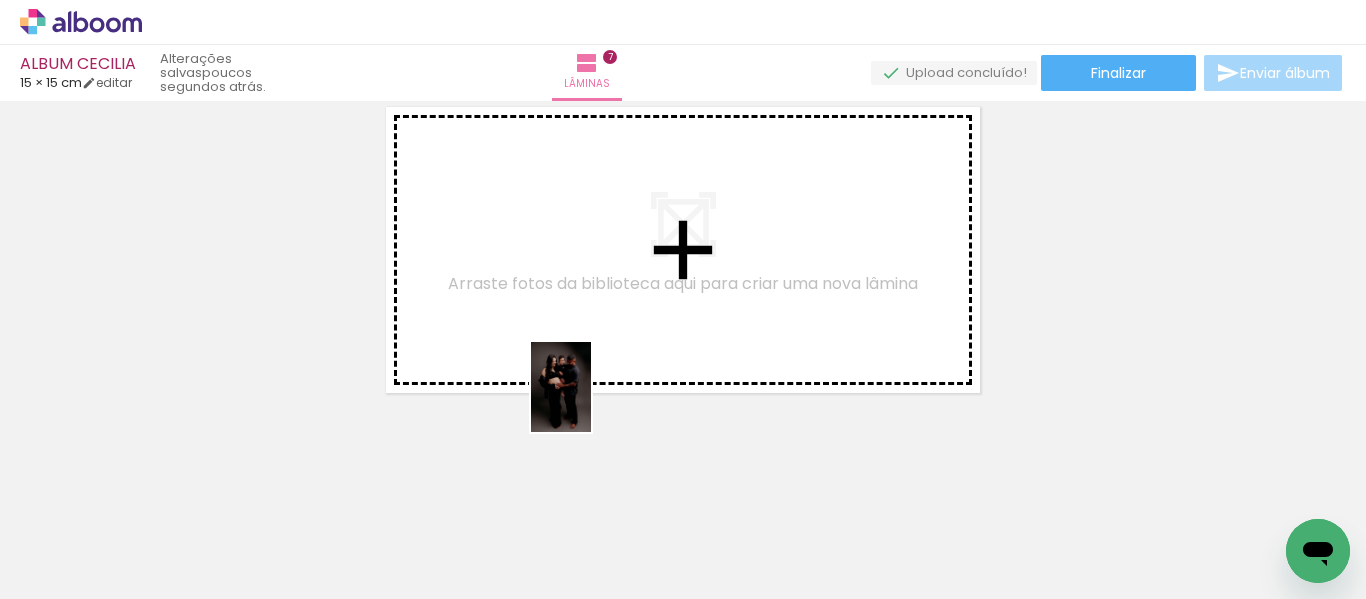drag, startPoint x: 529, startPoint y: 512, endPoint x: 593, endPoint y: 407, distance: 122.967476 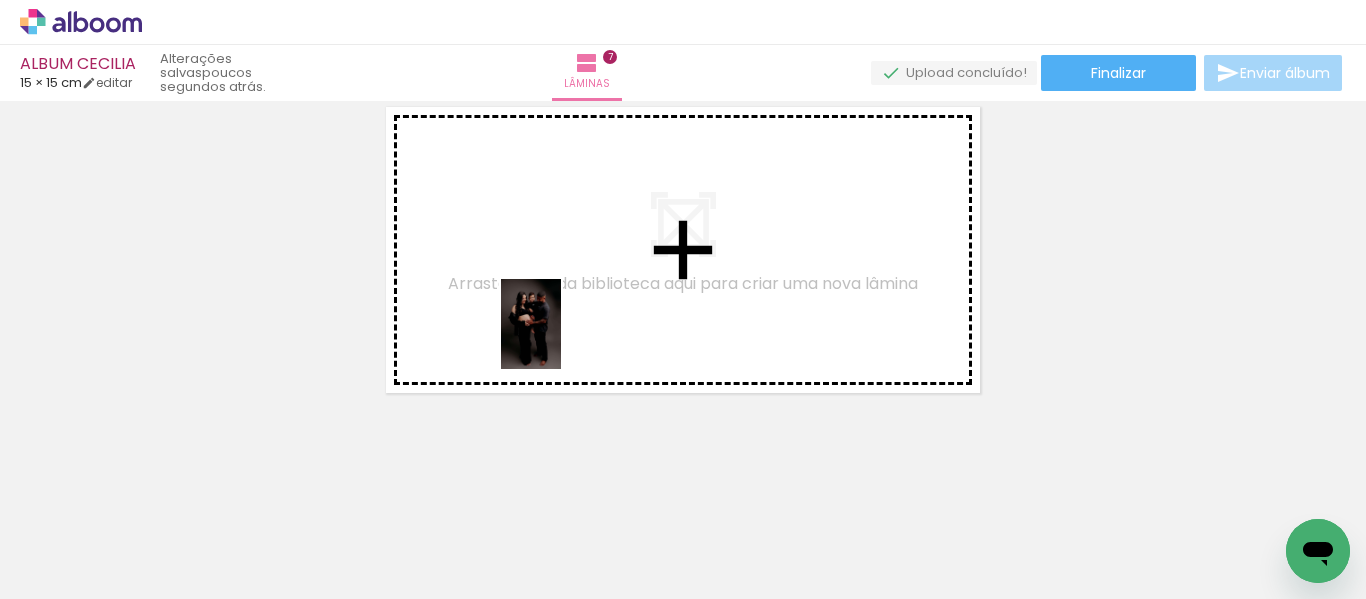 drag, startPoint x: 528, startPoint y: 542, endPoint x: 558, endPoint y: 341, distance: 203.22647 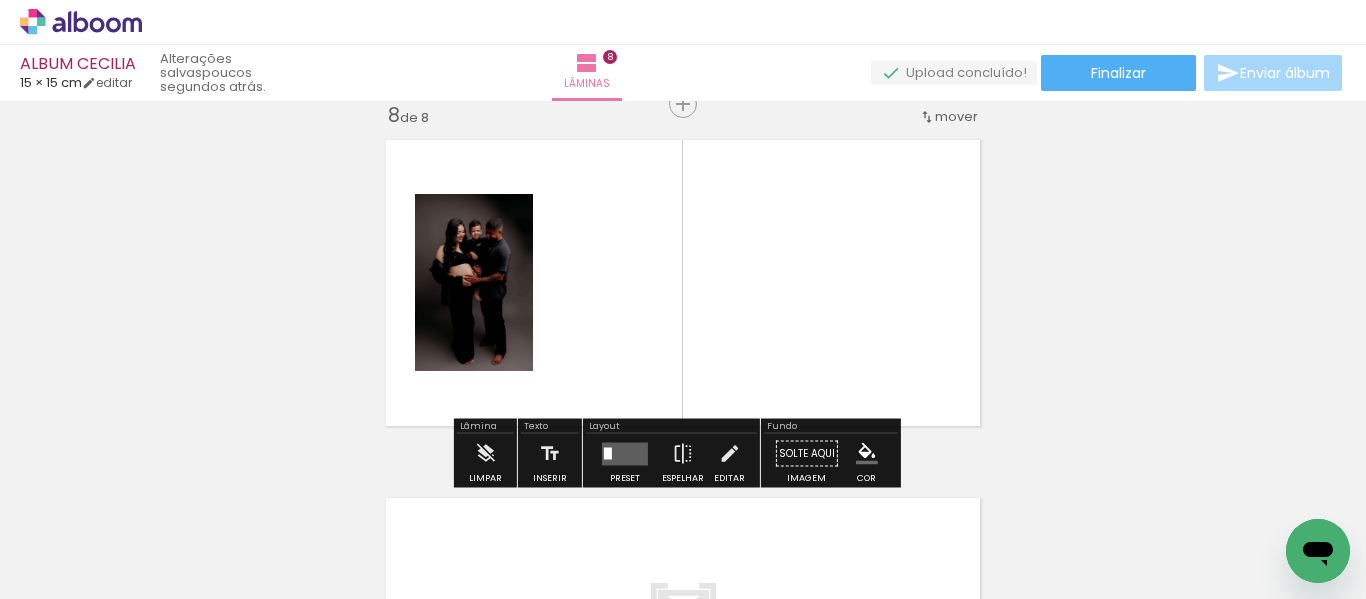 scroll, scrollTop: 2531, scrollLeft: 0, axis: vertical 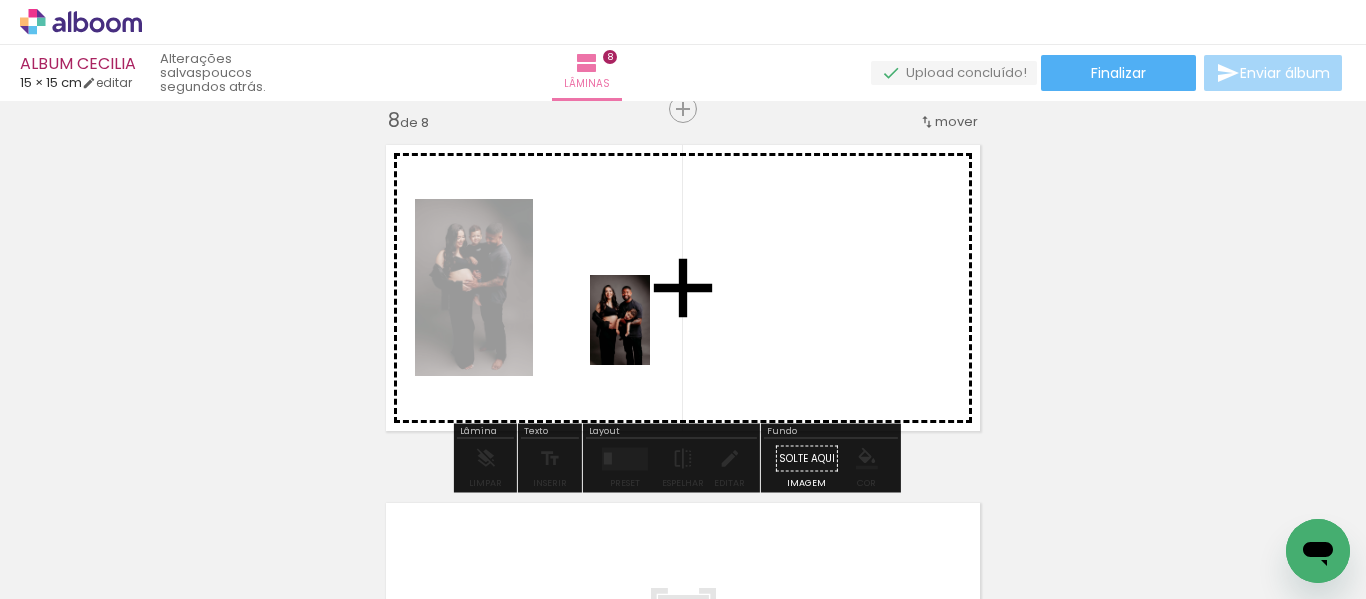 drag, startPoint x: 647, startPoint y: 531, endPoint x: 645, endPoint y: 334, distance: 197.01015 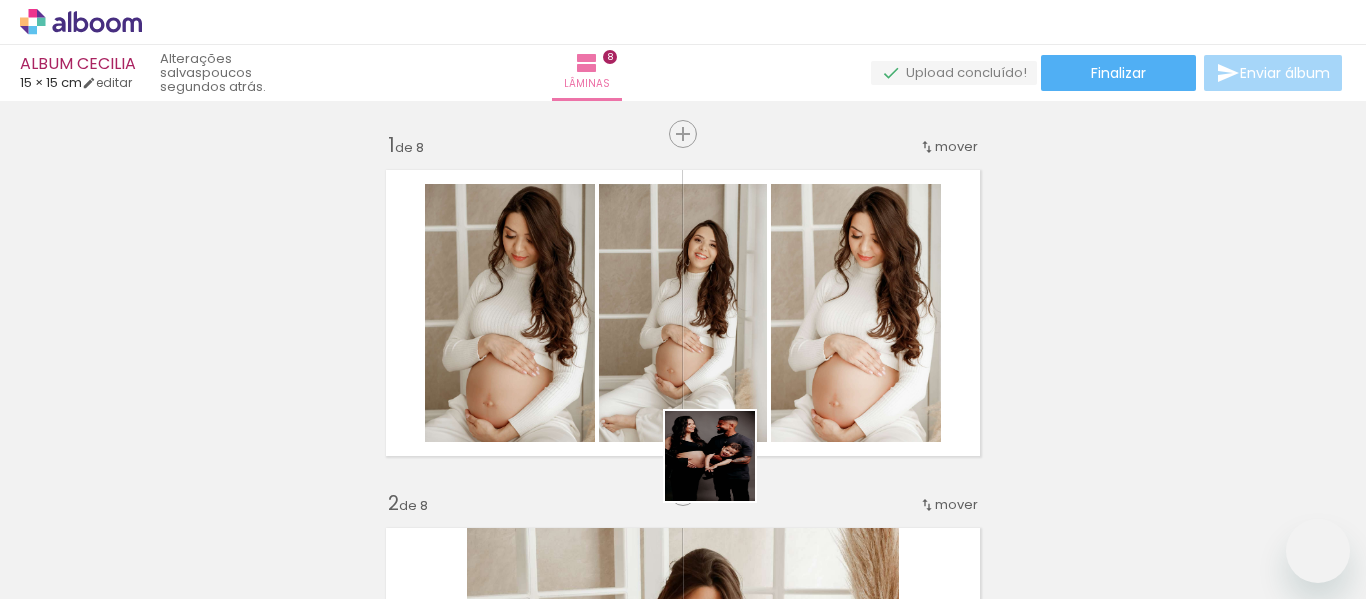 click at bounding box center (683, 299) 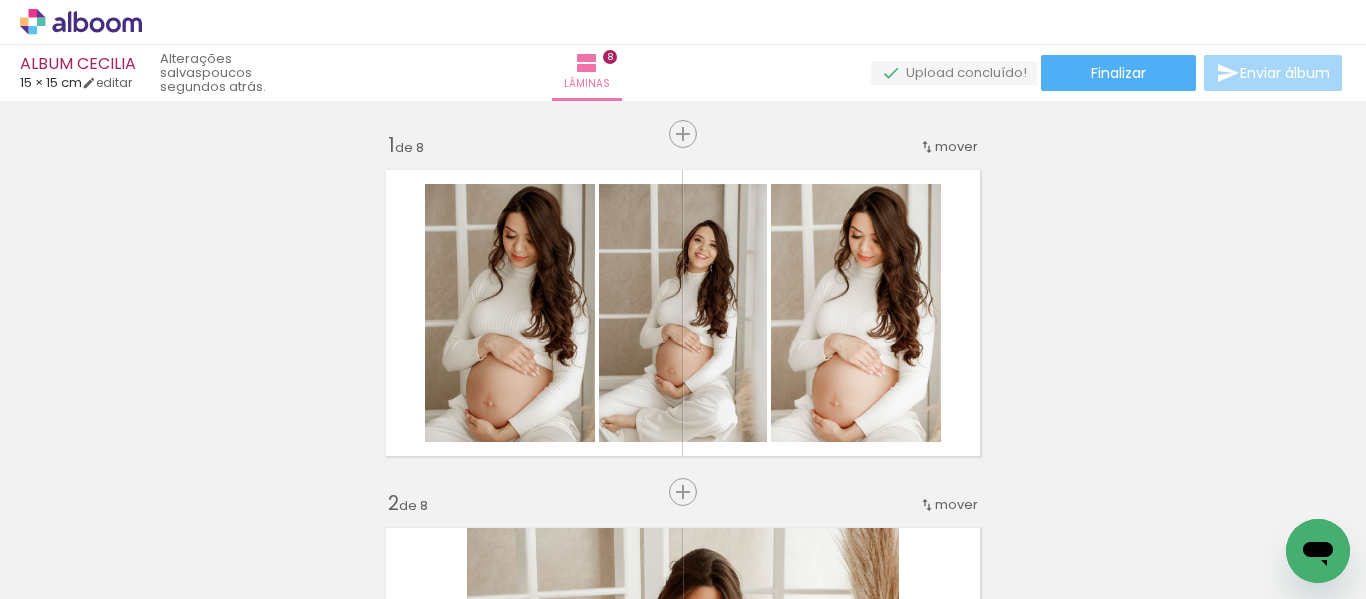 scroll, scrollTop: 2531, scrollLeft: 0, axis: vertical 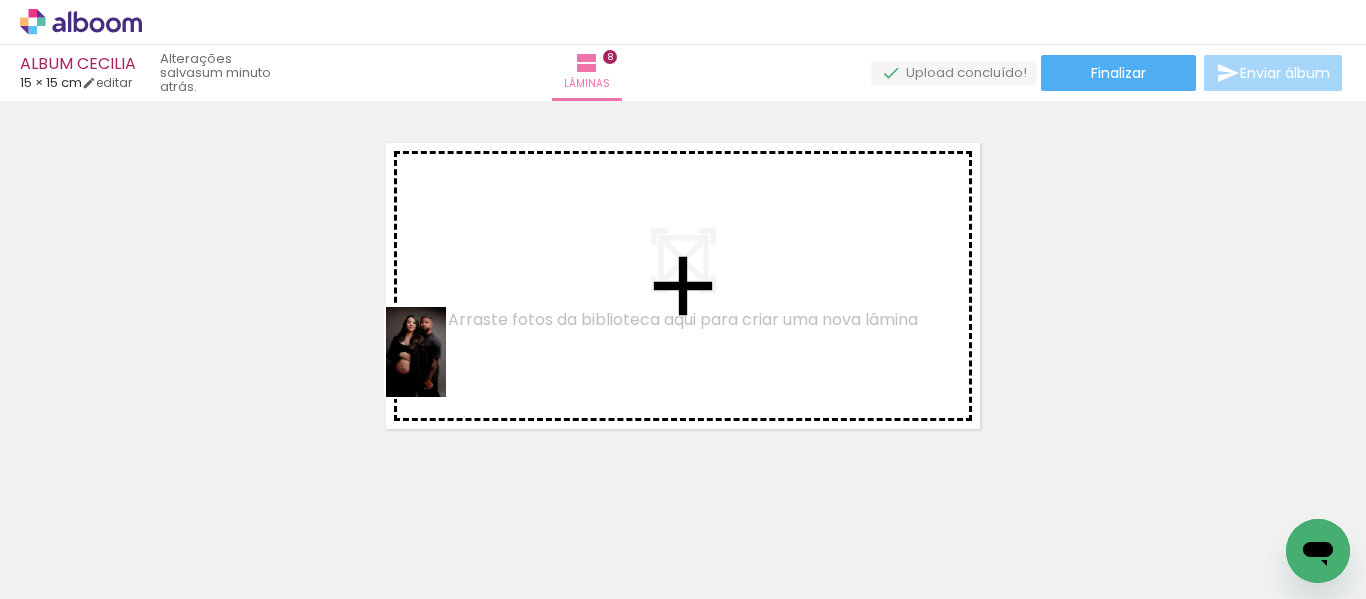 drag, startPoint x: 395, startPoint y: 467, endPoint x: 446, endPoint y: 367, distance: 112.25417 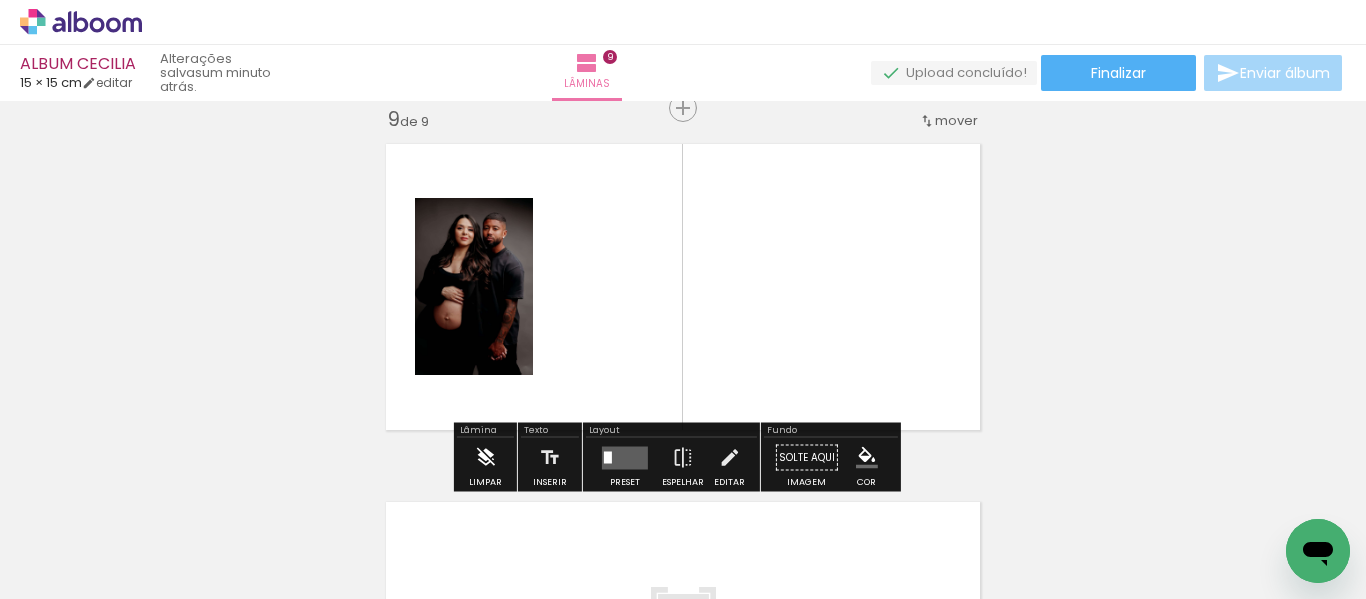 scroll, scrollTop: 2889, scrollLeft: 0, axis: vertical 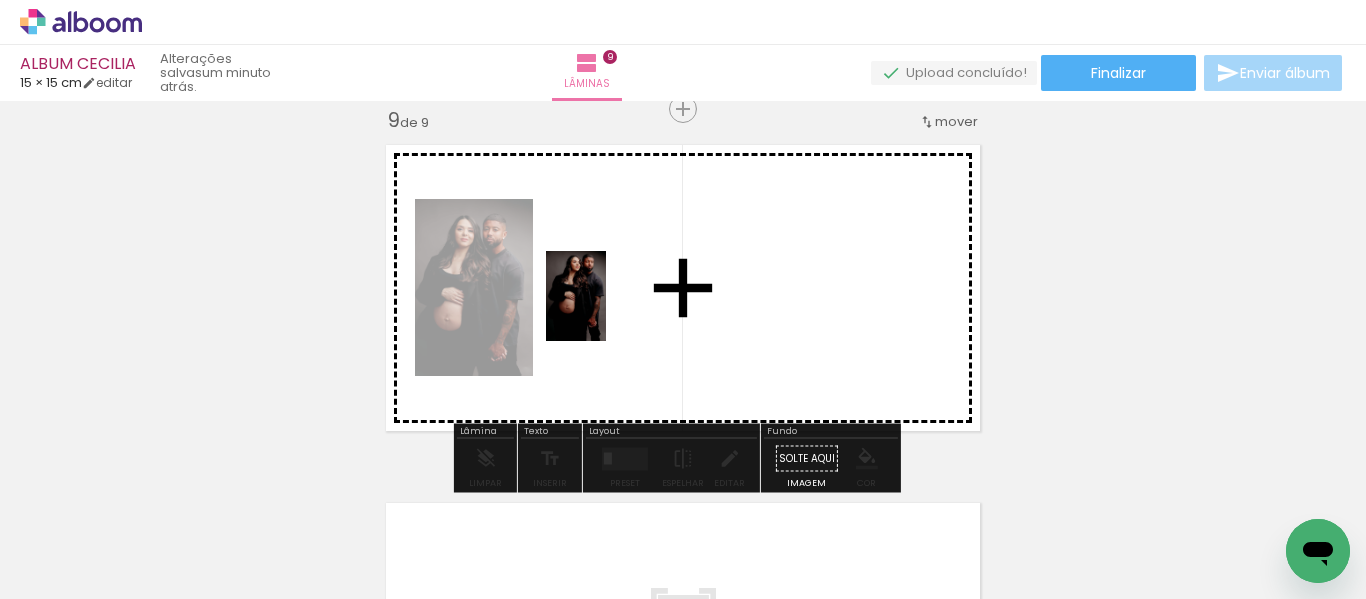 drag, startPoint x: 516, startPoint y: 475, endPoint x: 607, endPoint y: 310, distance: 188.43036 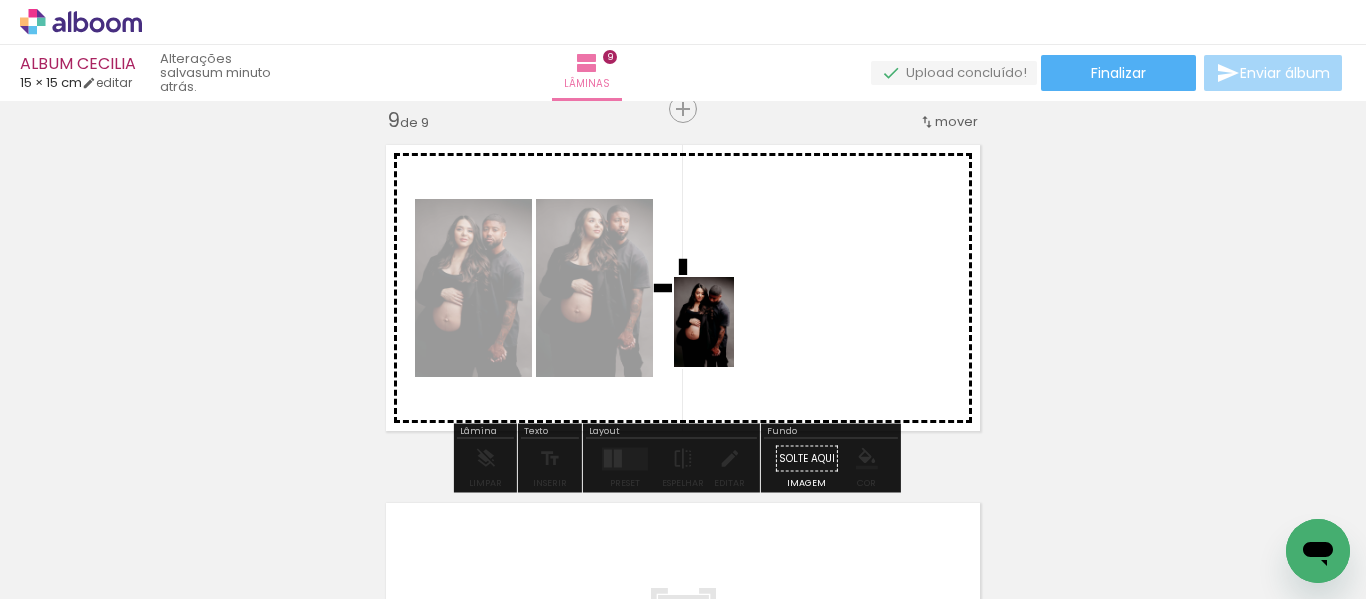 drag, startPoint x: 631, startPoint y: 532, endPoint x: 734, endPoint y: 337, distance: 220.53117 